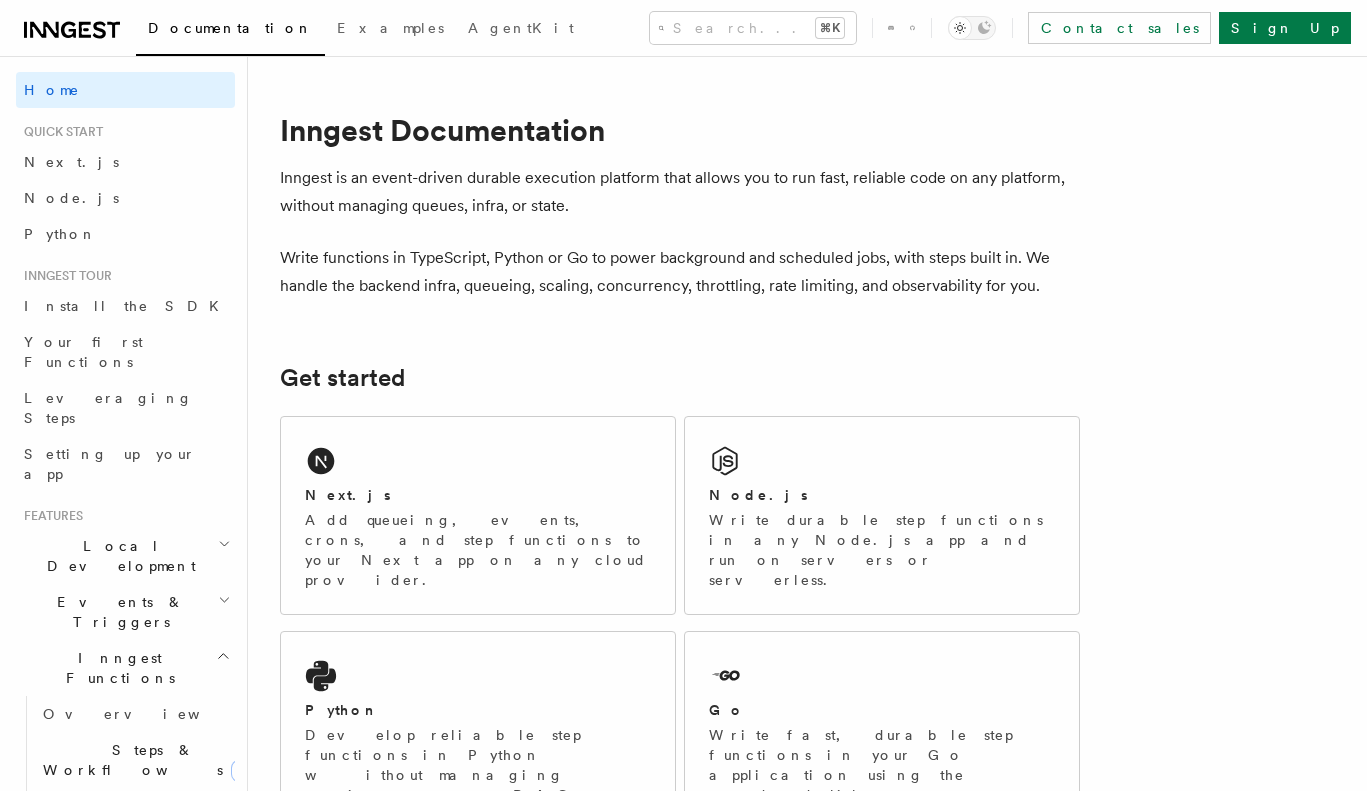 scroll, scrollTop: 54, scrollLeft: 0, axis: vertical 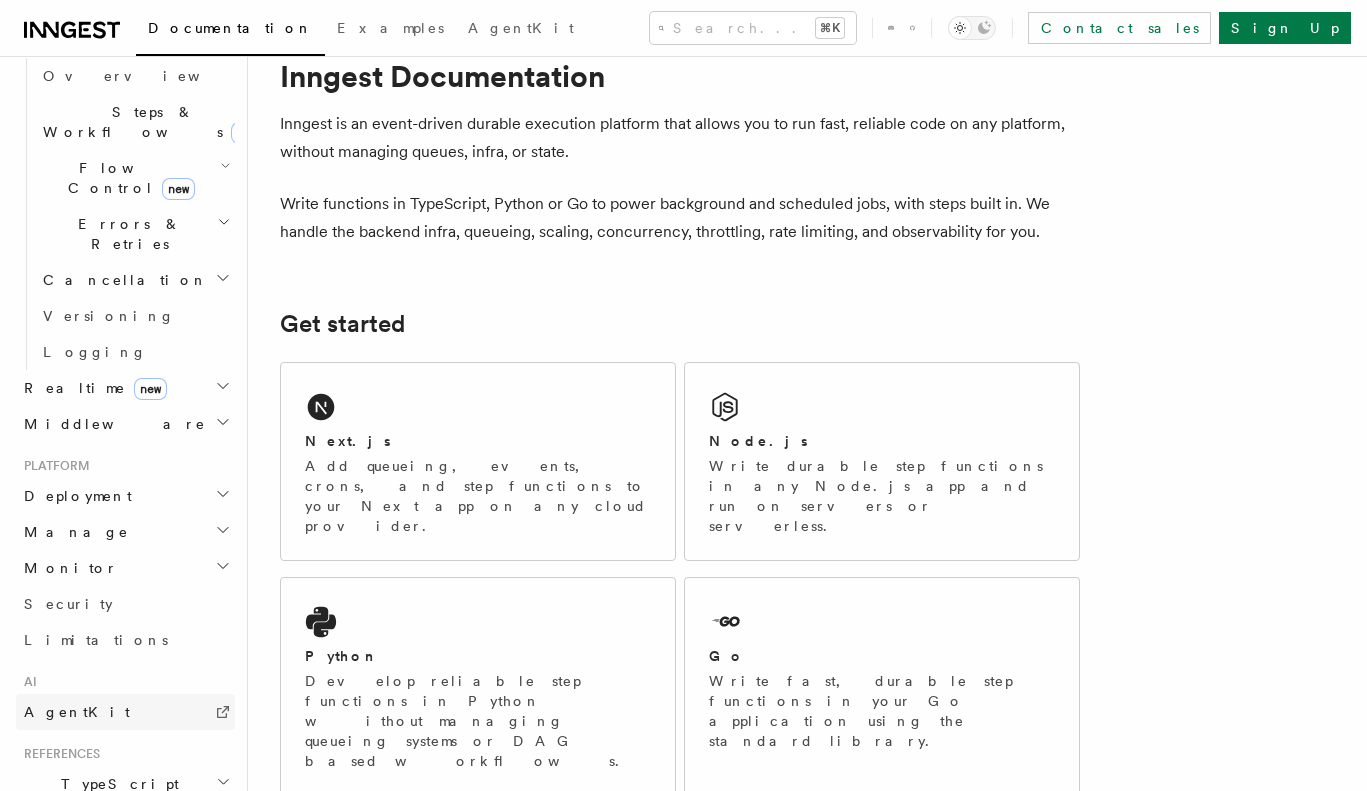 click on "AgentKit" at bounding box center [125, 712] 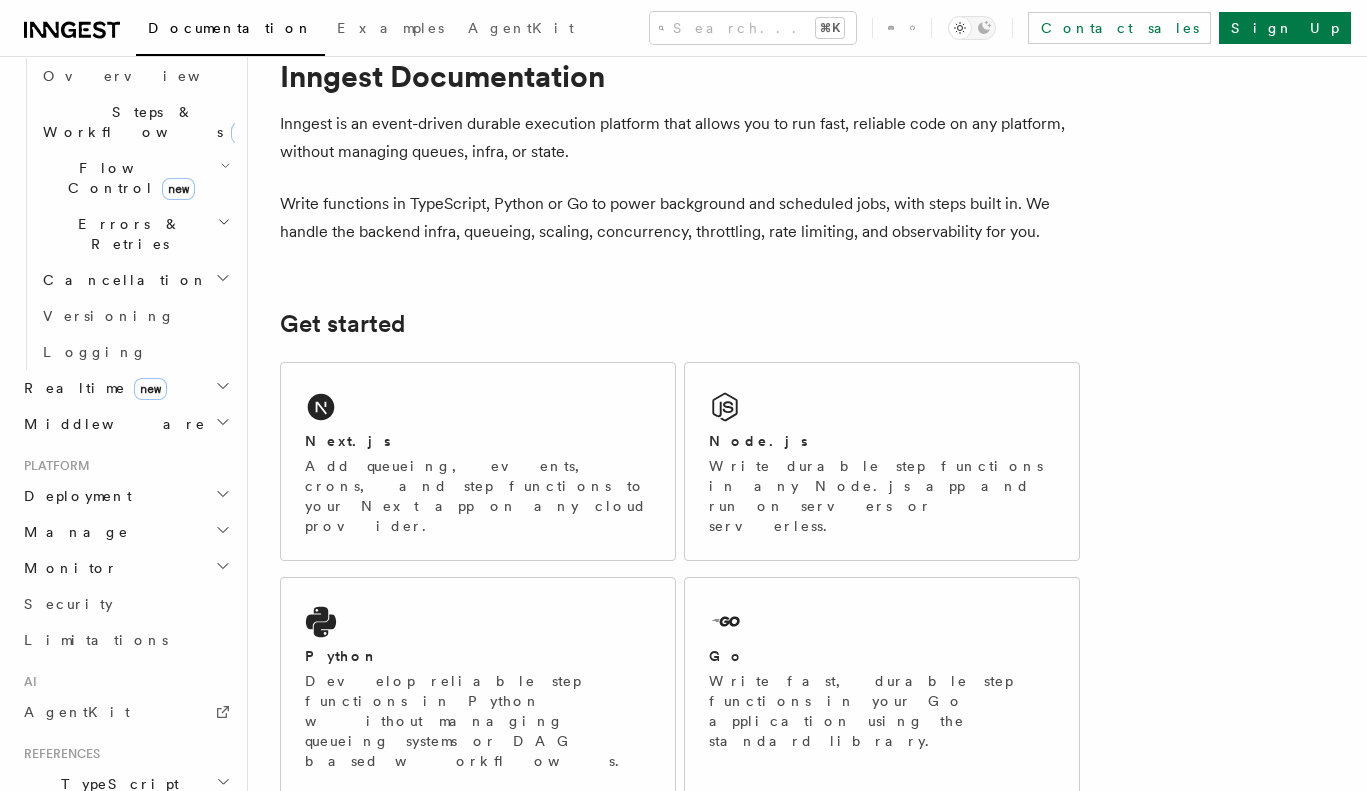 click 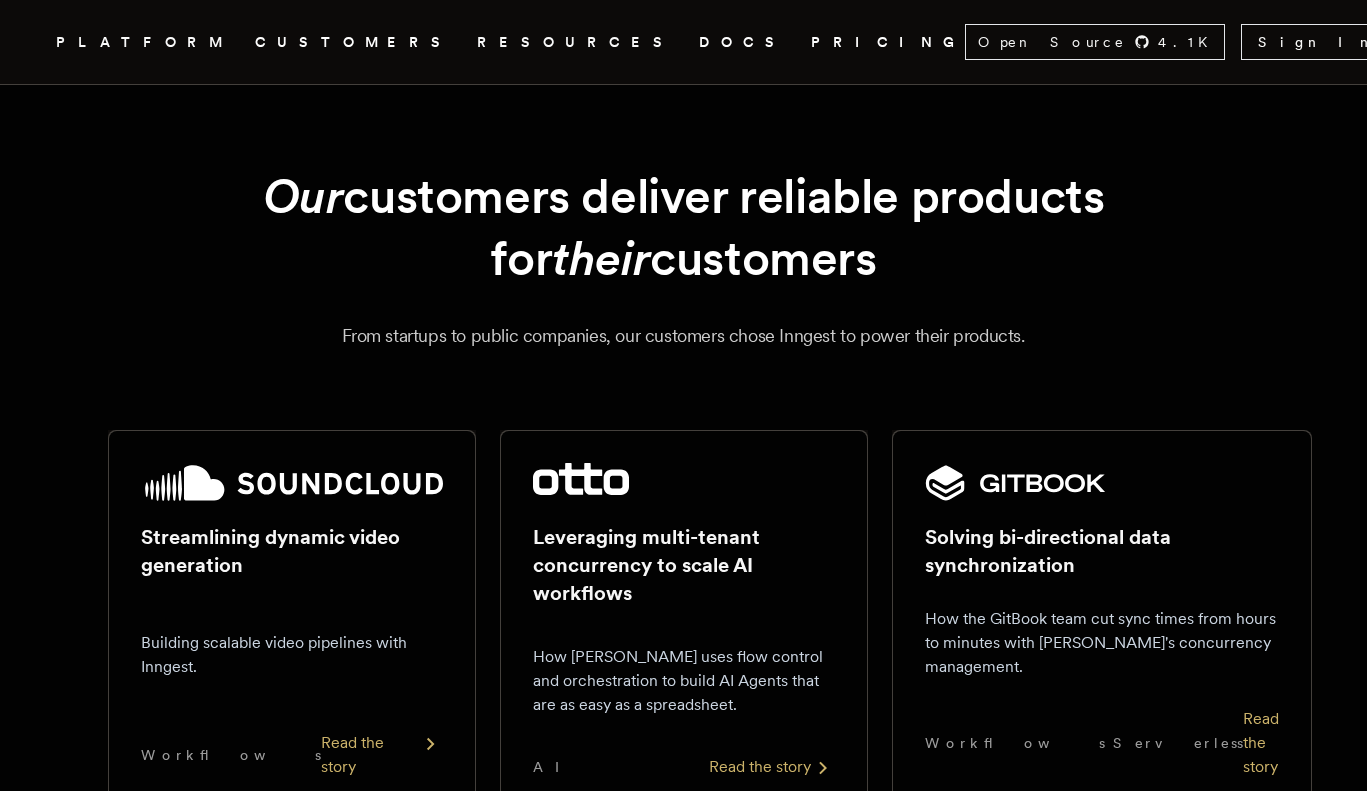 scroll, scrollTop: 0, scrollLeft: 0, axis: both 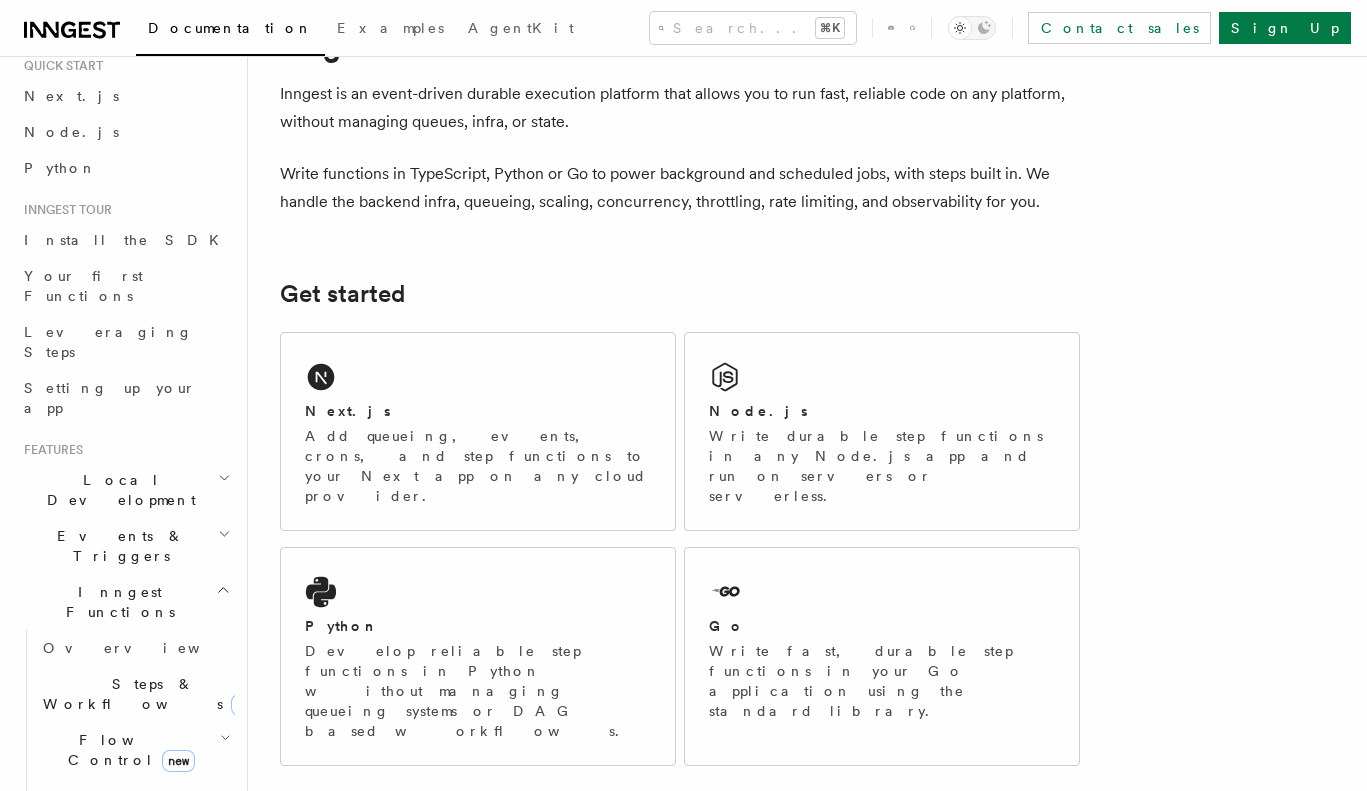 click on "Local Development" at bounding box center (117, 490) 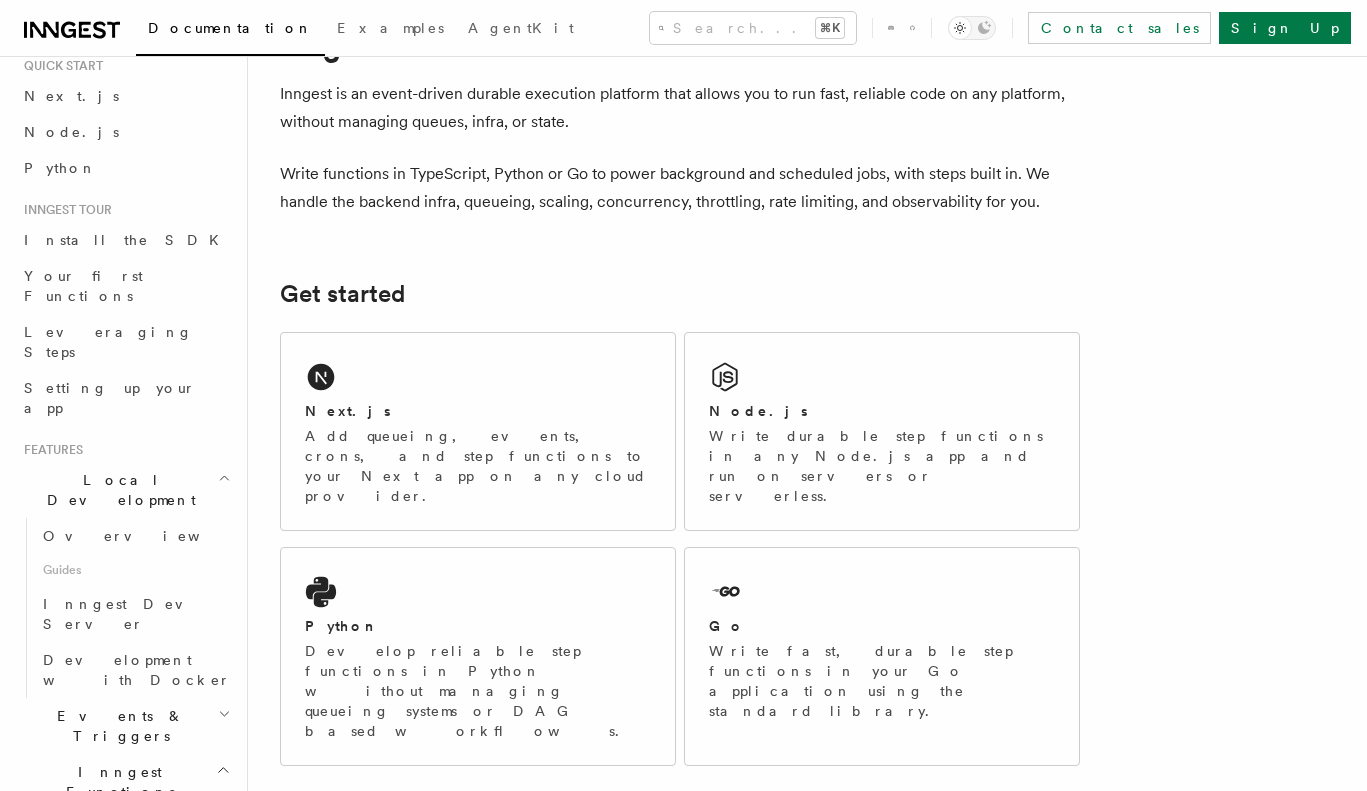 click 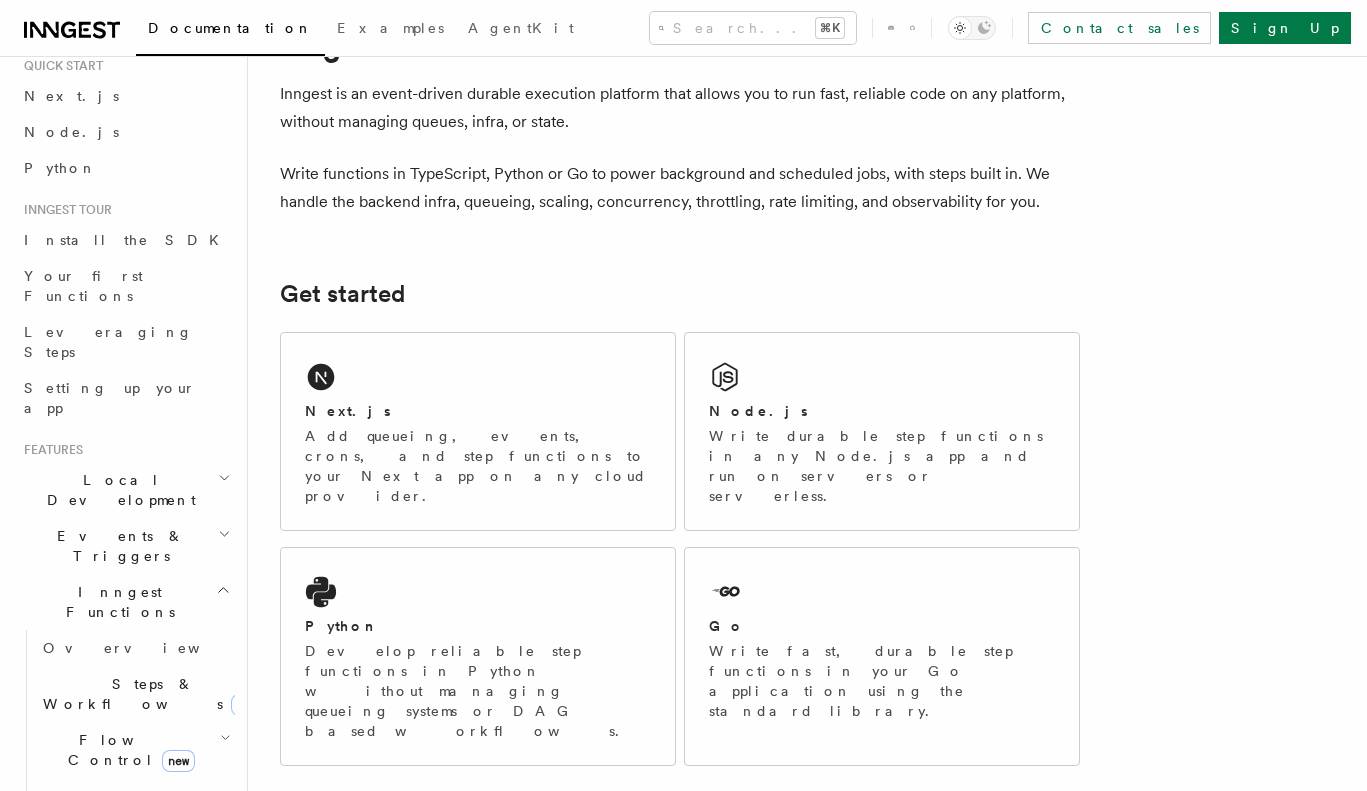 click 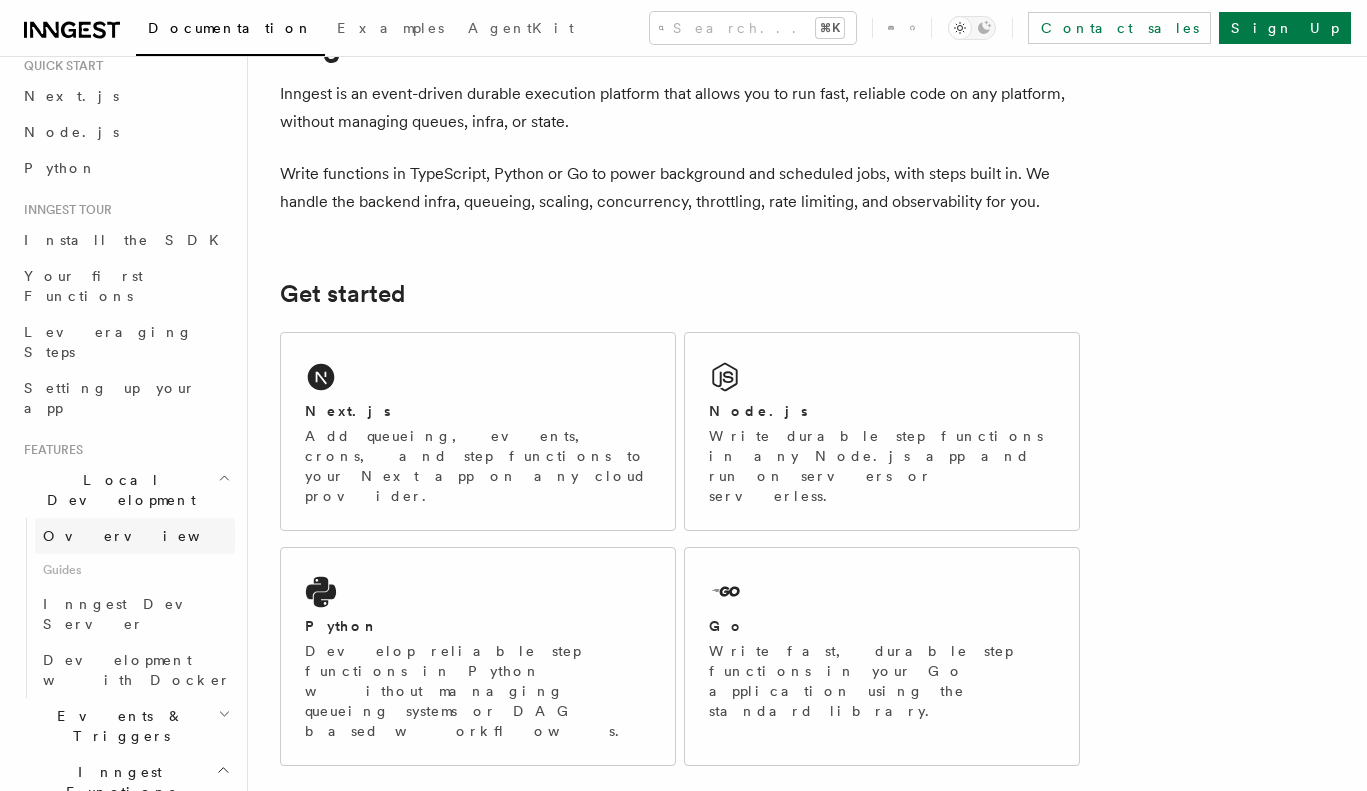 click on "Overview" at bounding box center (135, 536) 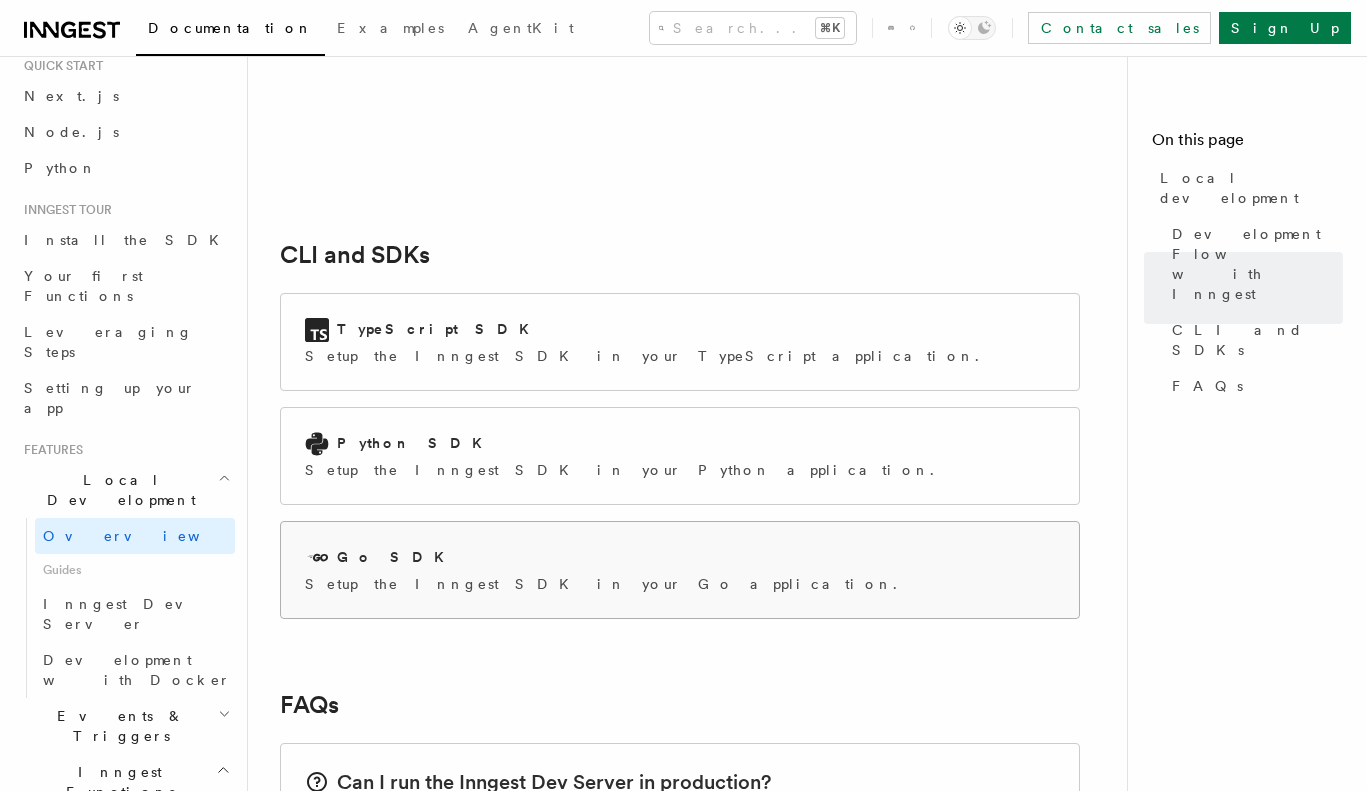 scroll, scrollTop: 2330, scrollLeft: 0, axis: vertical 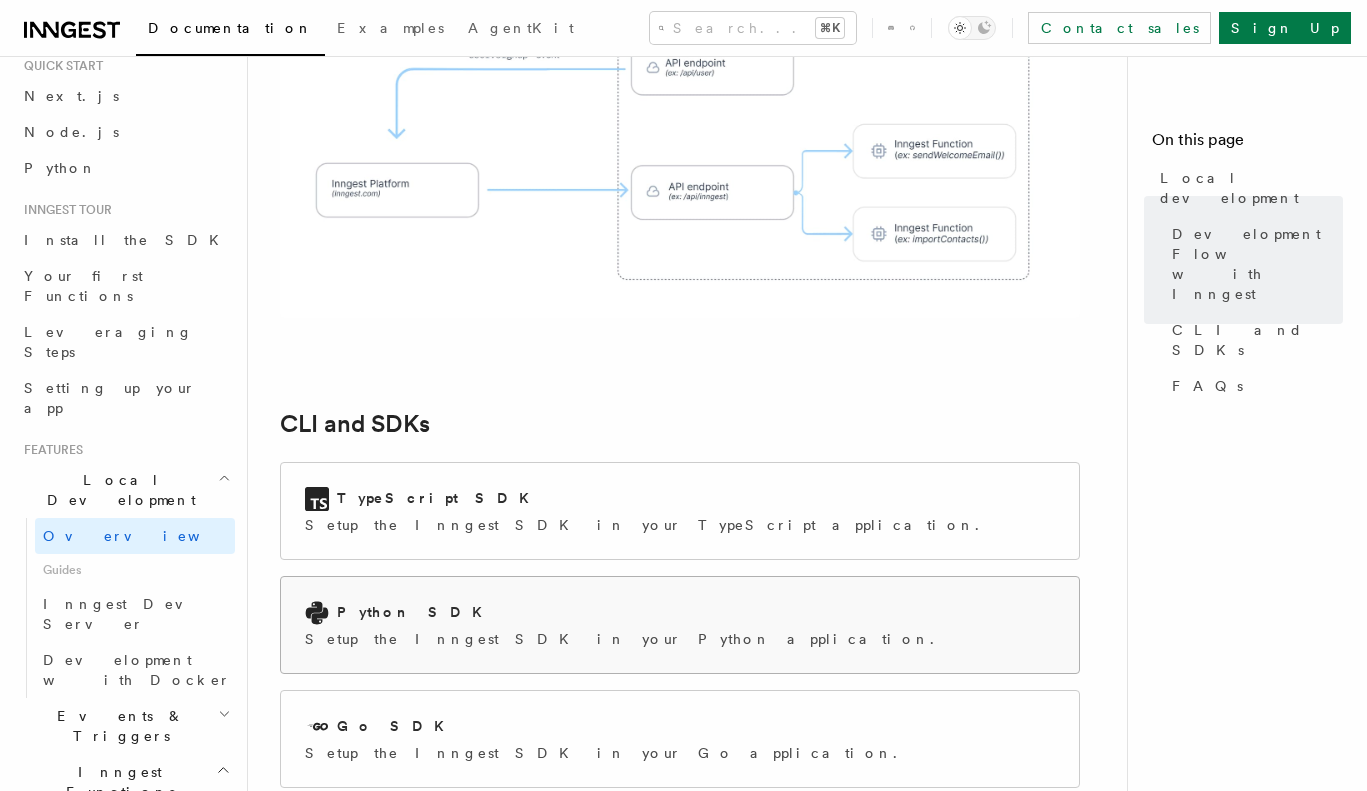 click on "Python SDK" at bounding box center [625, 613] 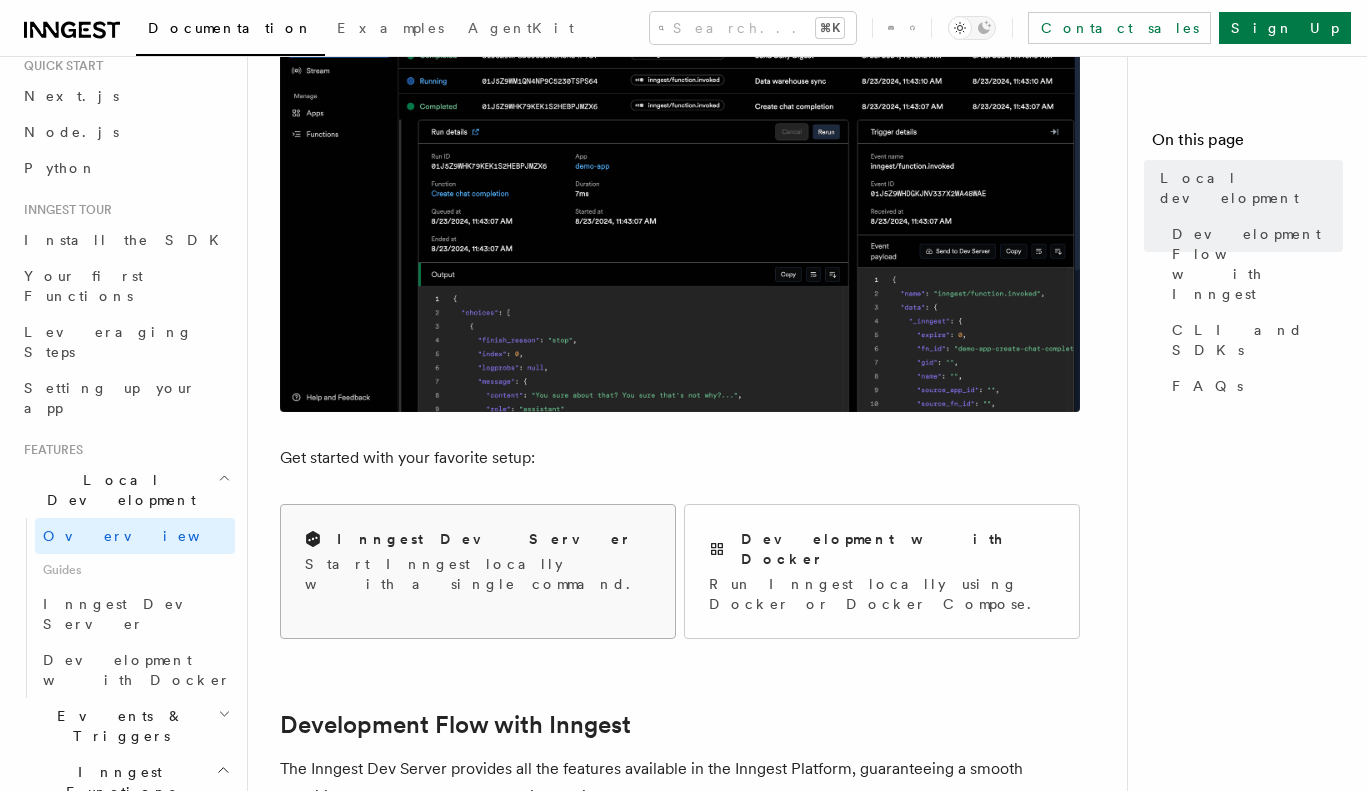 scroll, scrollTop: 352, scrollLeft: 0, axis: vertical 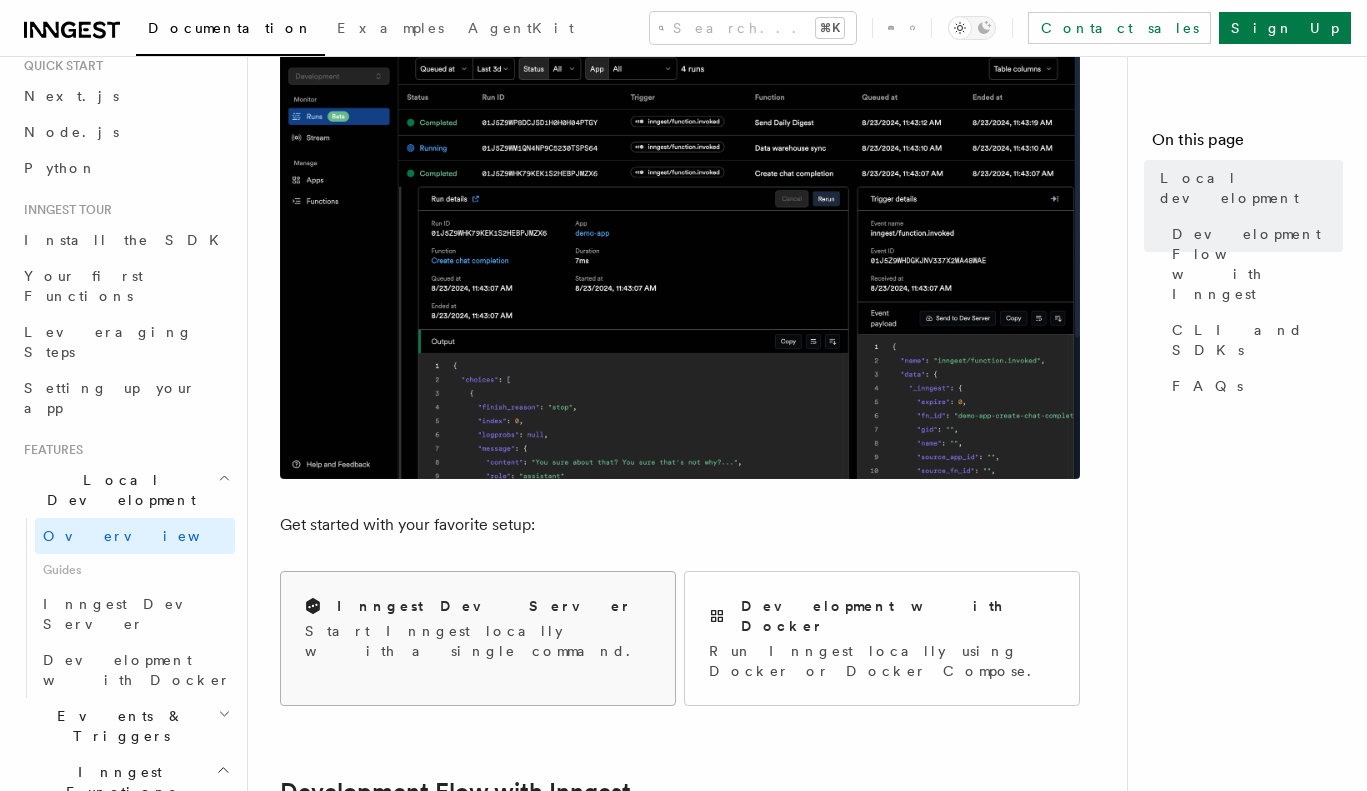 click on "Start Inngest locally with a single command." at bounding box center [478, 641] 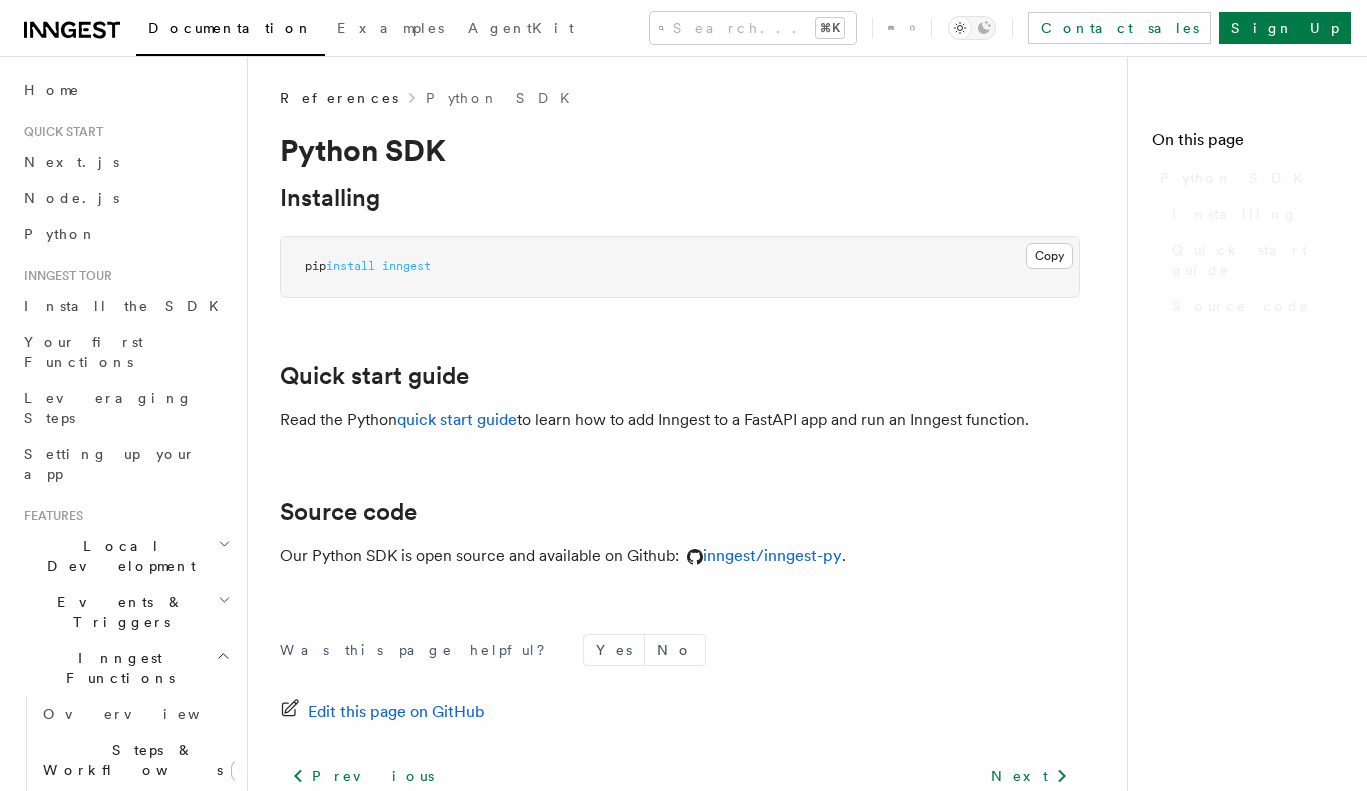 scroll, scrollTop: 0, scrollLeft: 0, axis: both 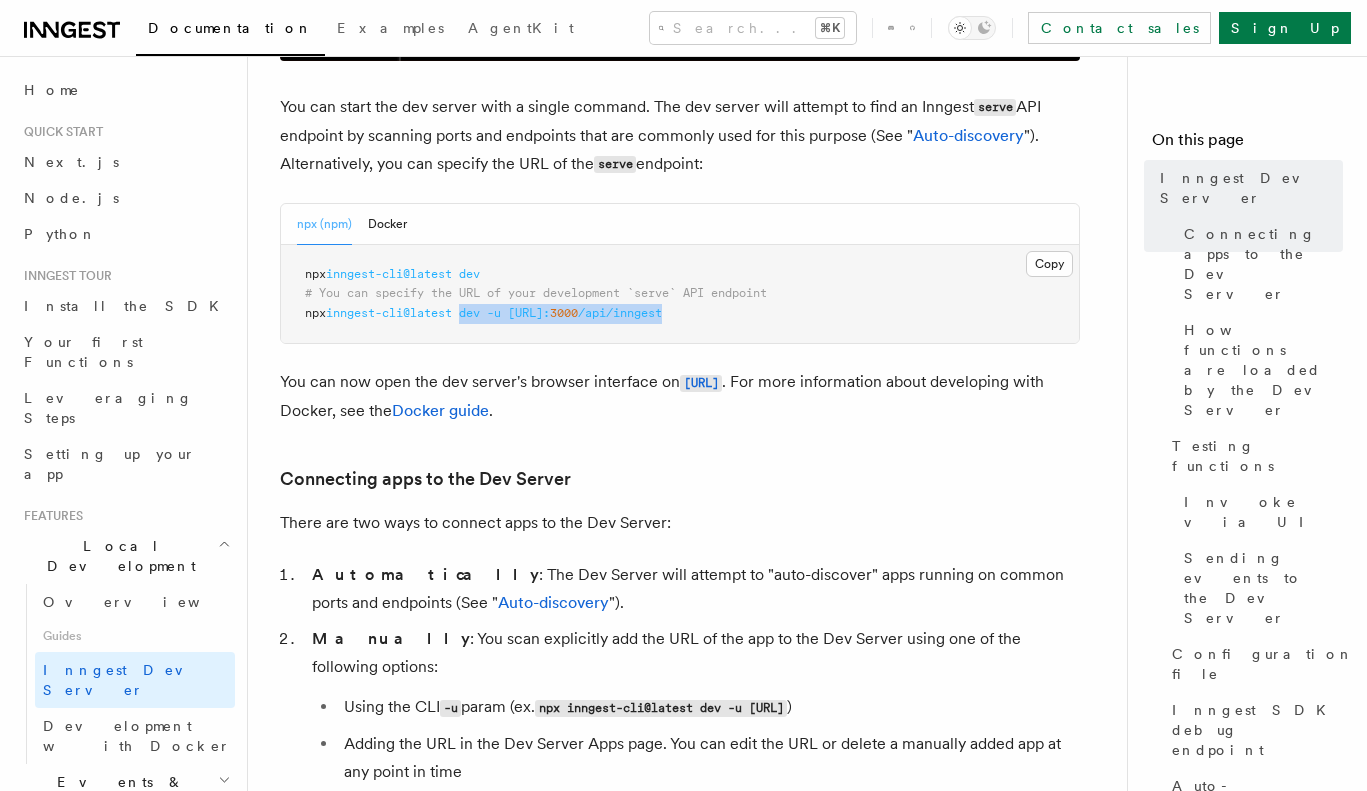 drag, startPoint x: 473, startPoint y: 314, endPoint x: 786, endPoint y: 309, distance: 313.03995 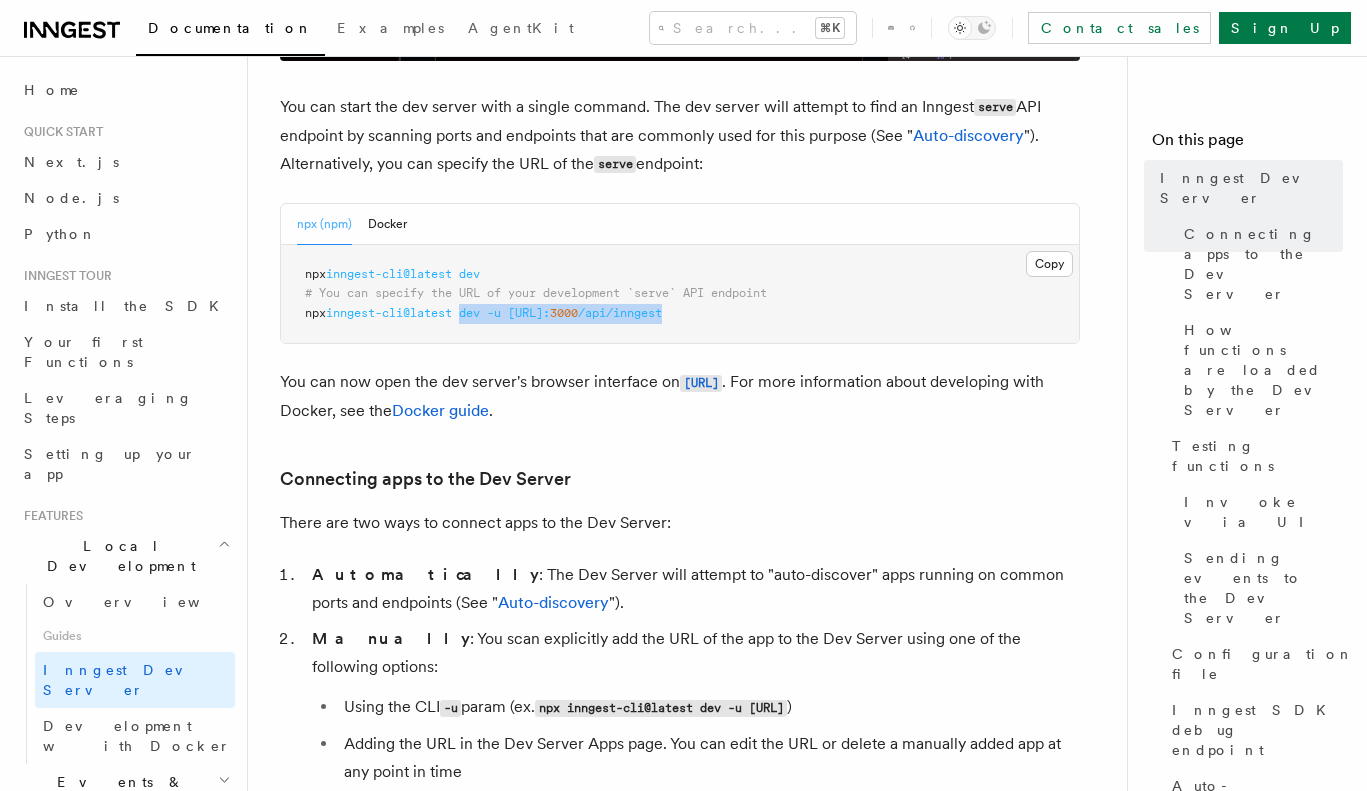 click on "npx  inngest-cli@latest   dev
# You can specify the URL of your development `serve` API endpoint
npx  inngest-cli@latest   dev   -u   http://localhost: 3000 /api/inngest" at bounding box center [680, 294] 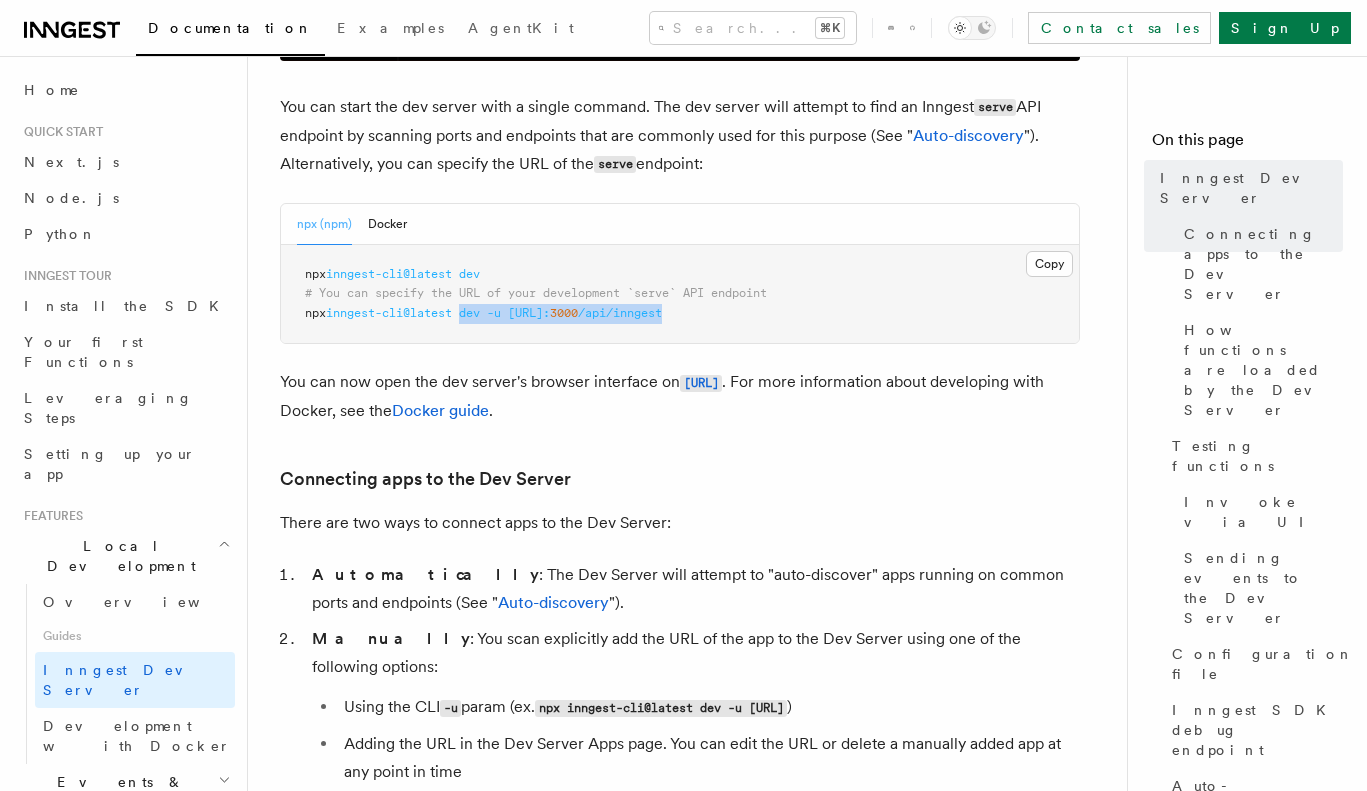 copy on "dev   -u   http://localhost: 3000 /api/inngest" 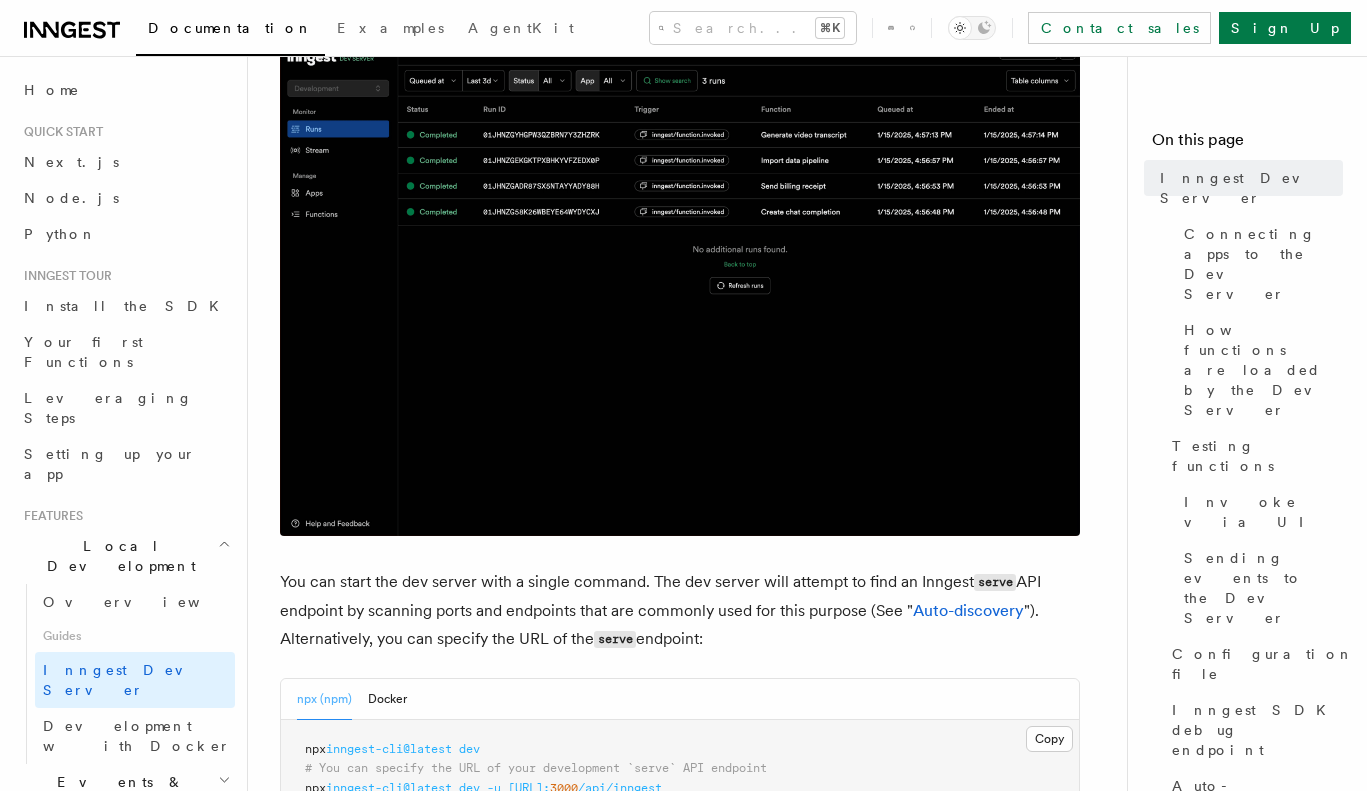 scroll, scrollTop: 338, scrollLeft: 0, axis: vertical 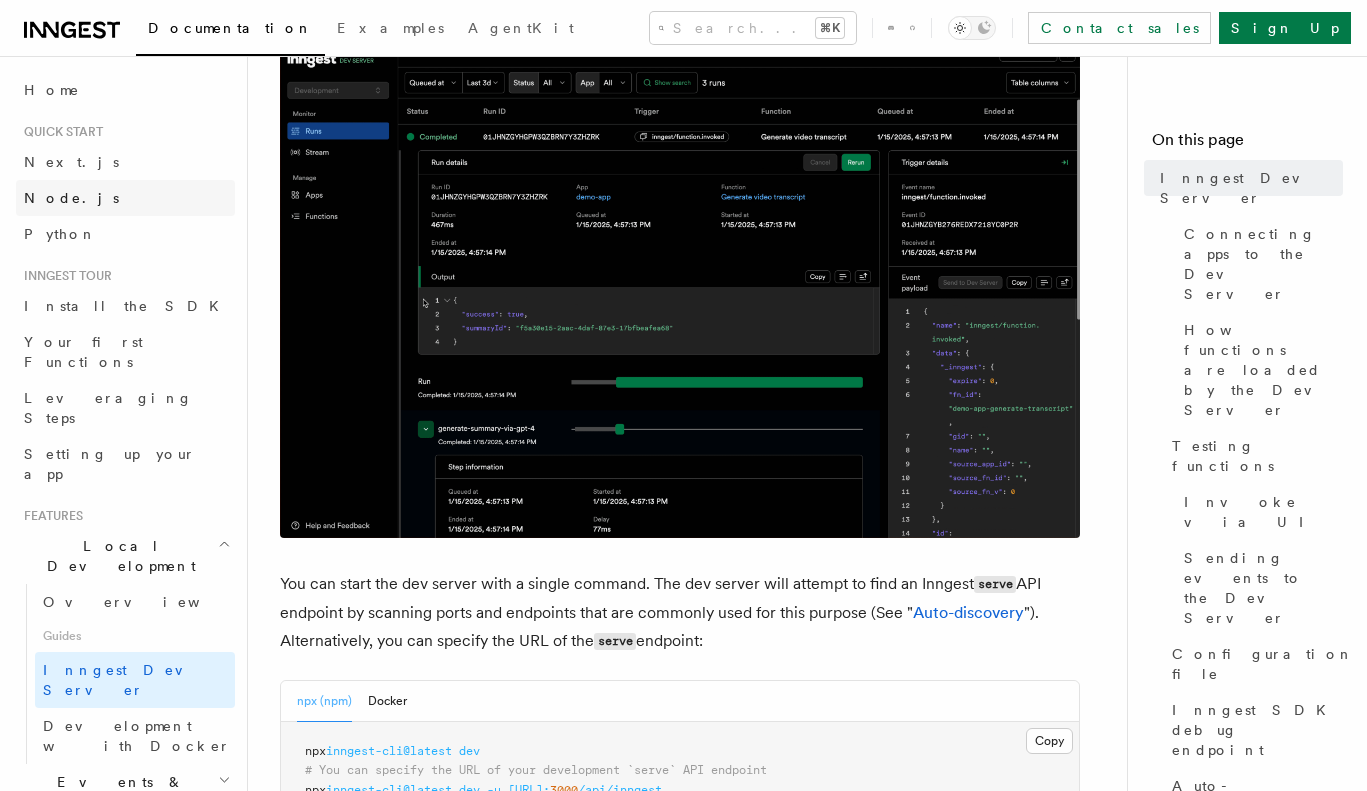click on "Node.js" at bounding box center (71, 198) 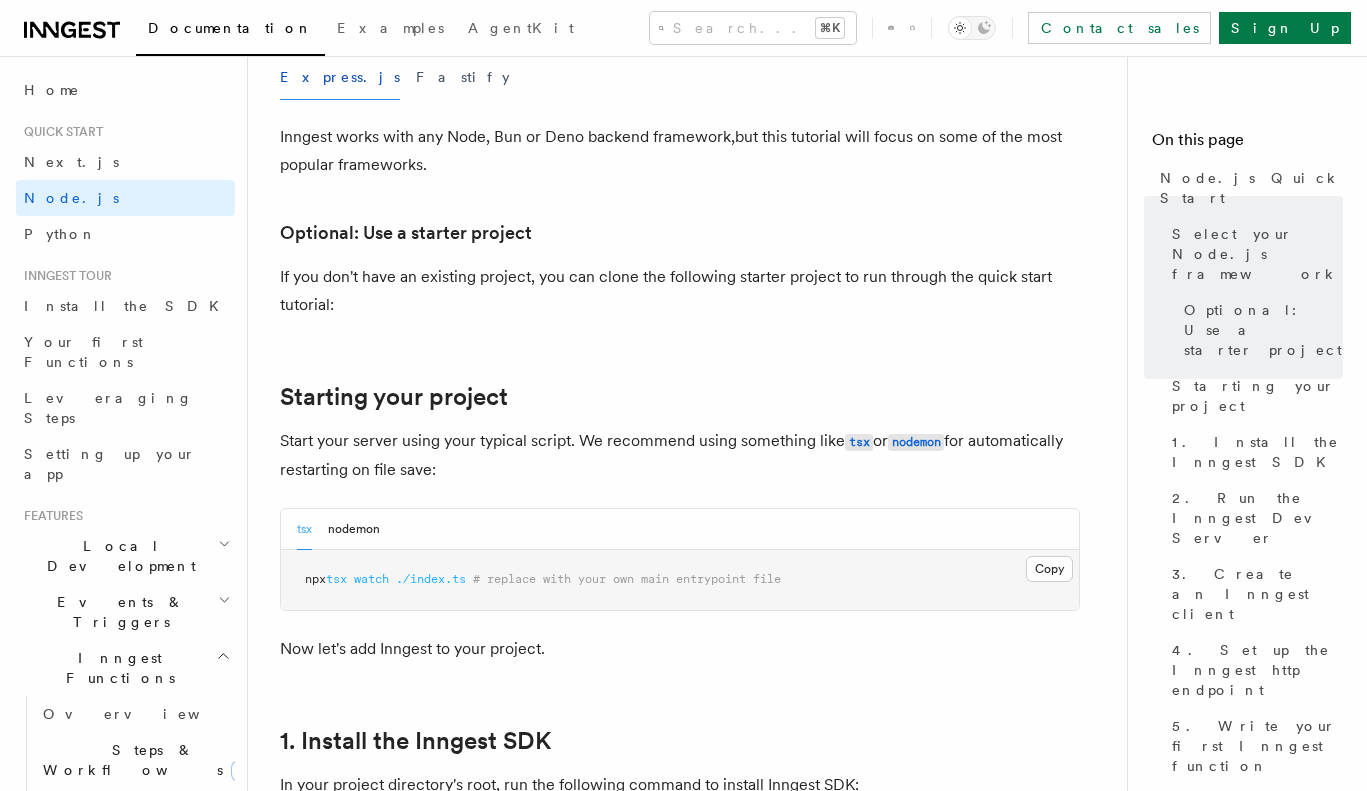 scroll, scrollTop: 665, scrollLeft: 0, axis: vertical 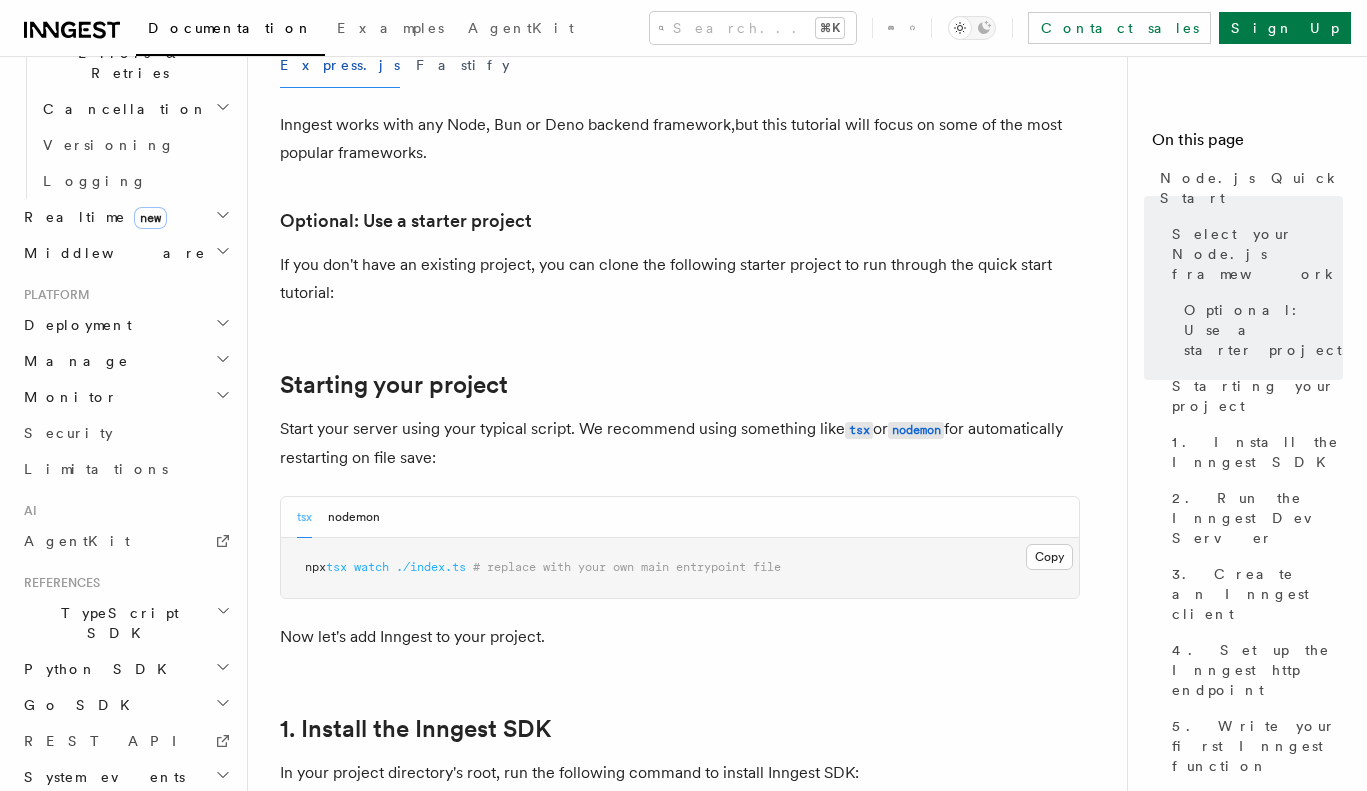 click on "Release Phases" at bounding box center [114, 925] 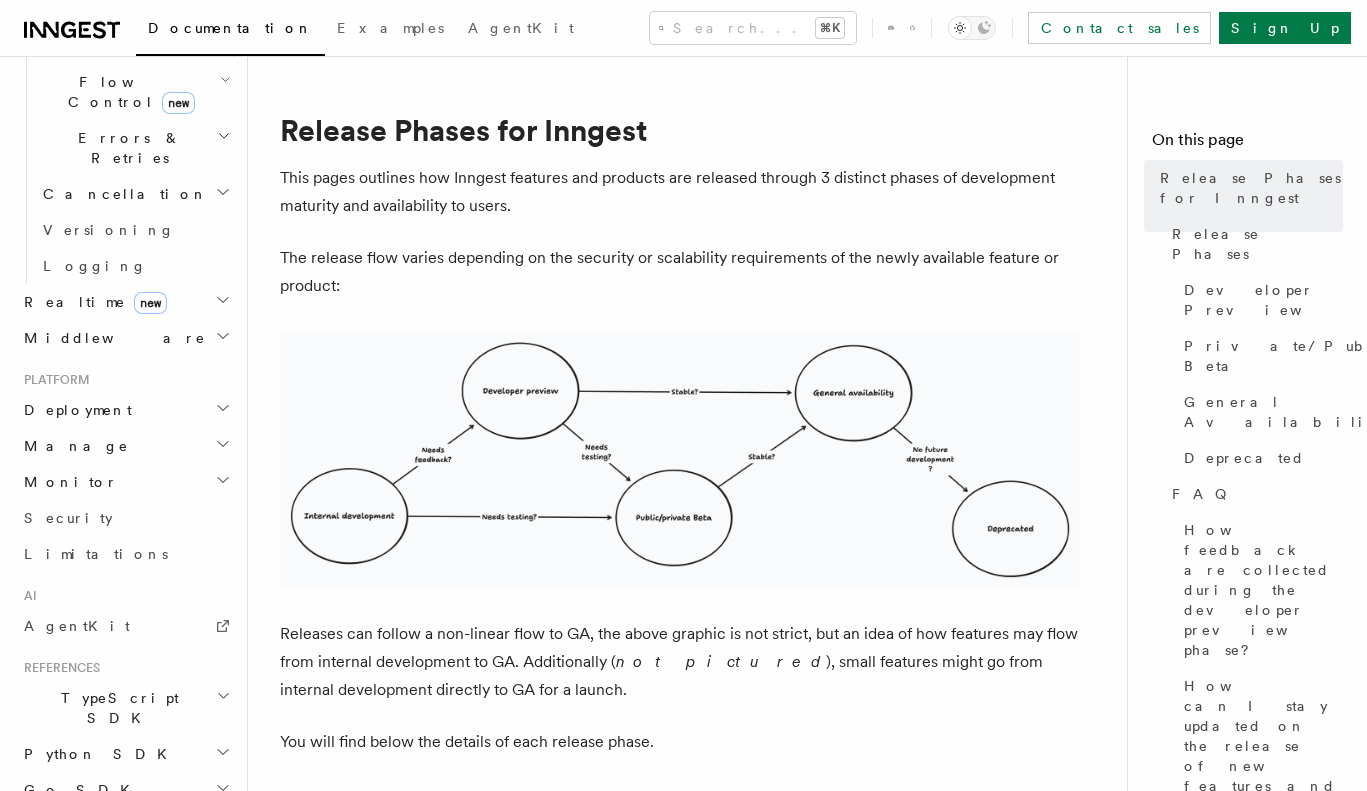 scroll, scrollTop: 718, scrollLeft: 0, axis: vertical 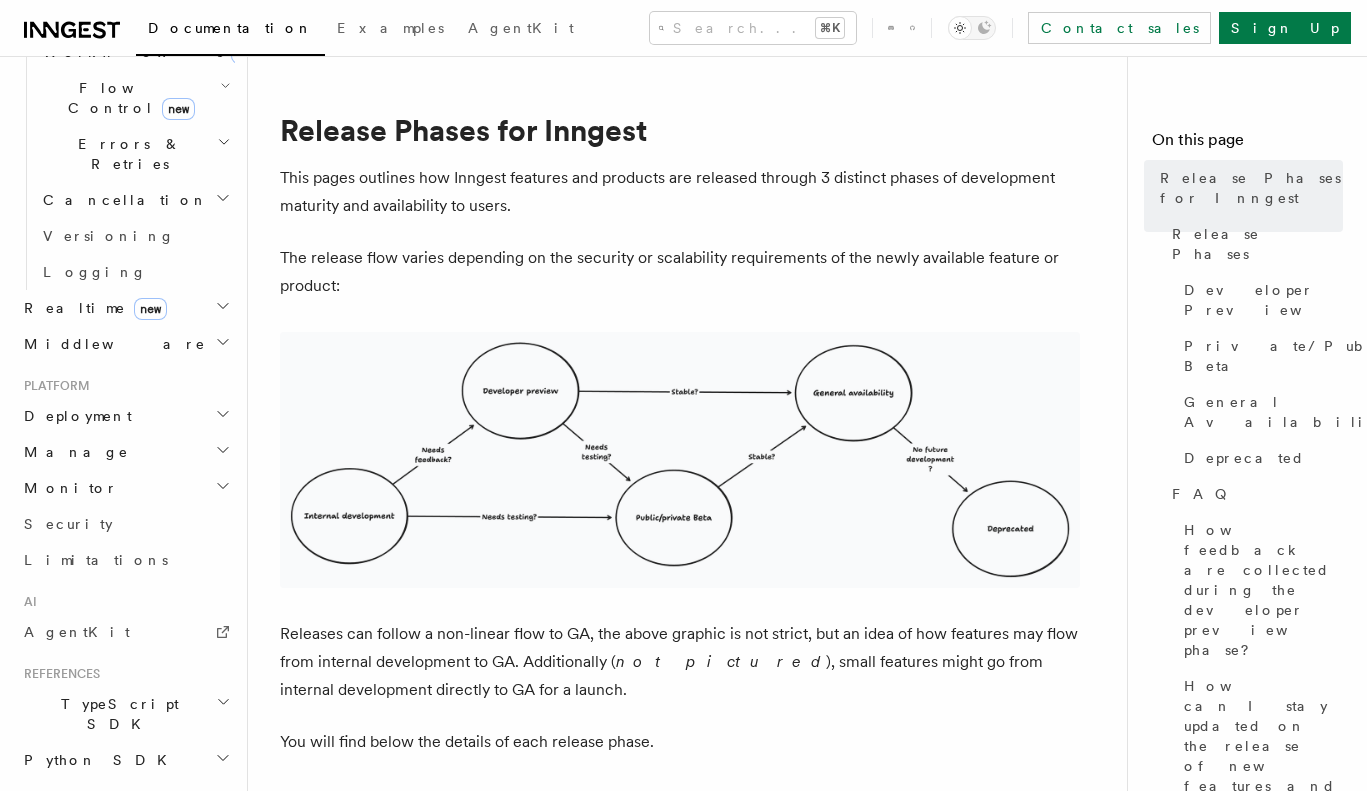 click on "Workflow Kit" at bounding box center (117, 914) 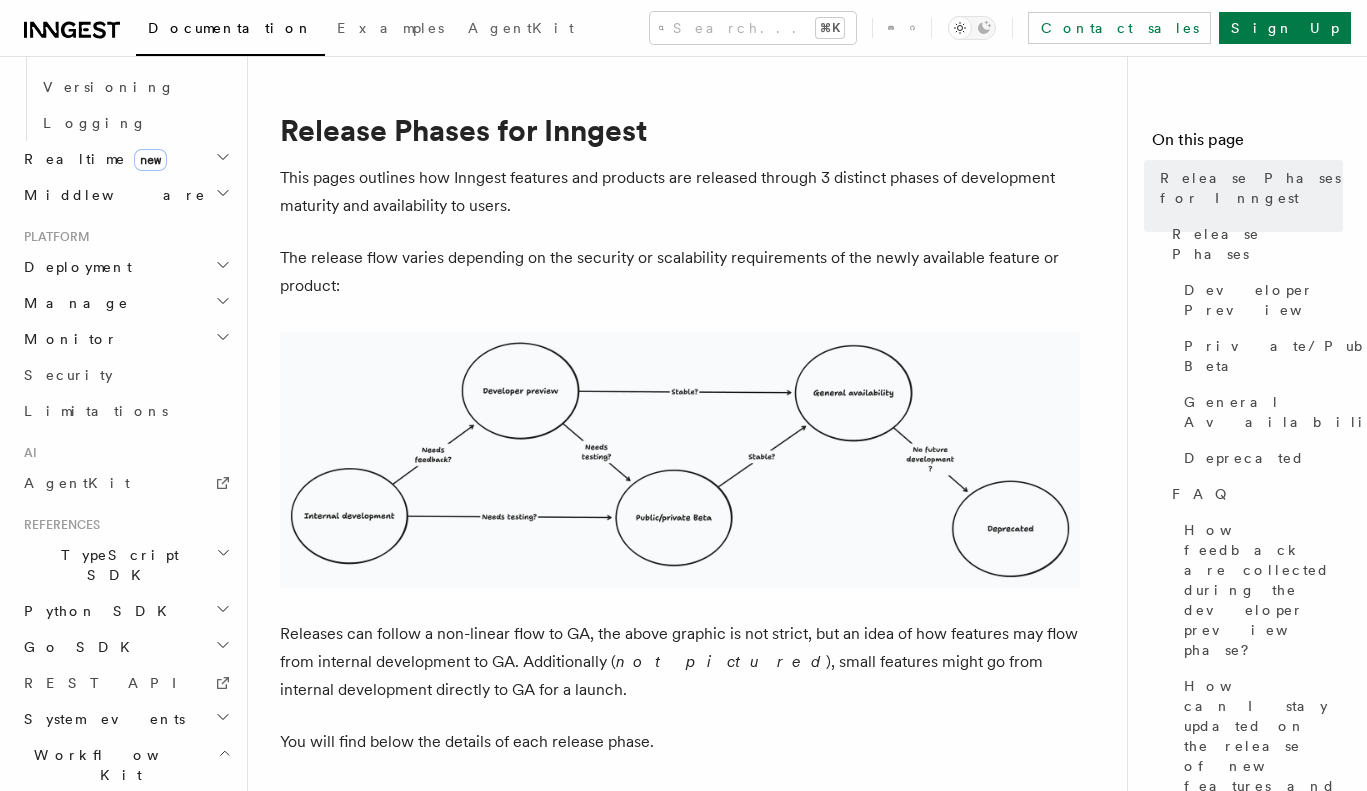 scroll, scrollTop: 869, scrollLeft: 0, axis: vertical 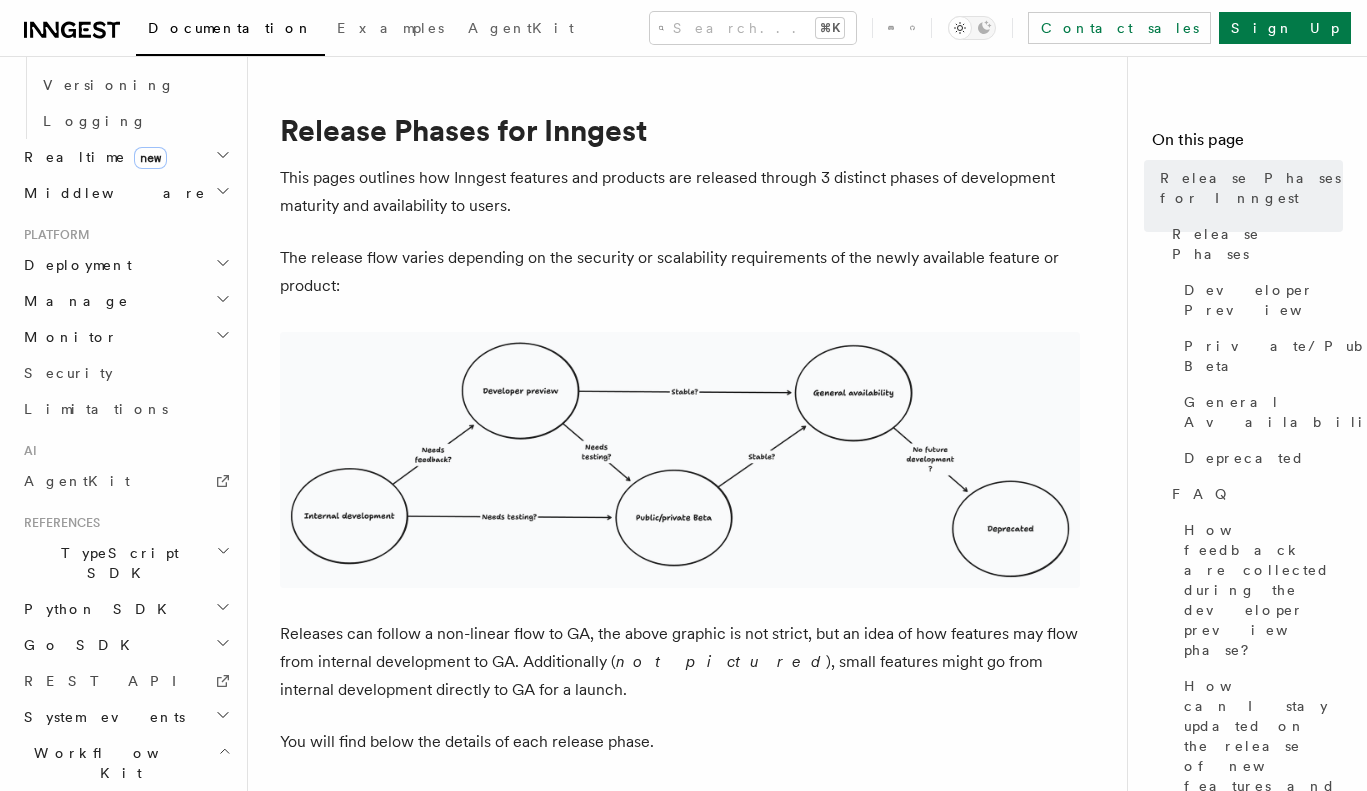 click on "Introduction" at bounding box center (135, 809) 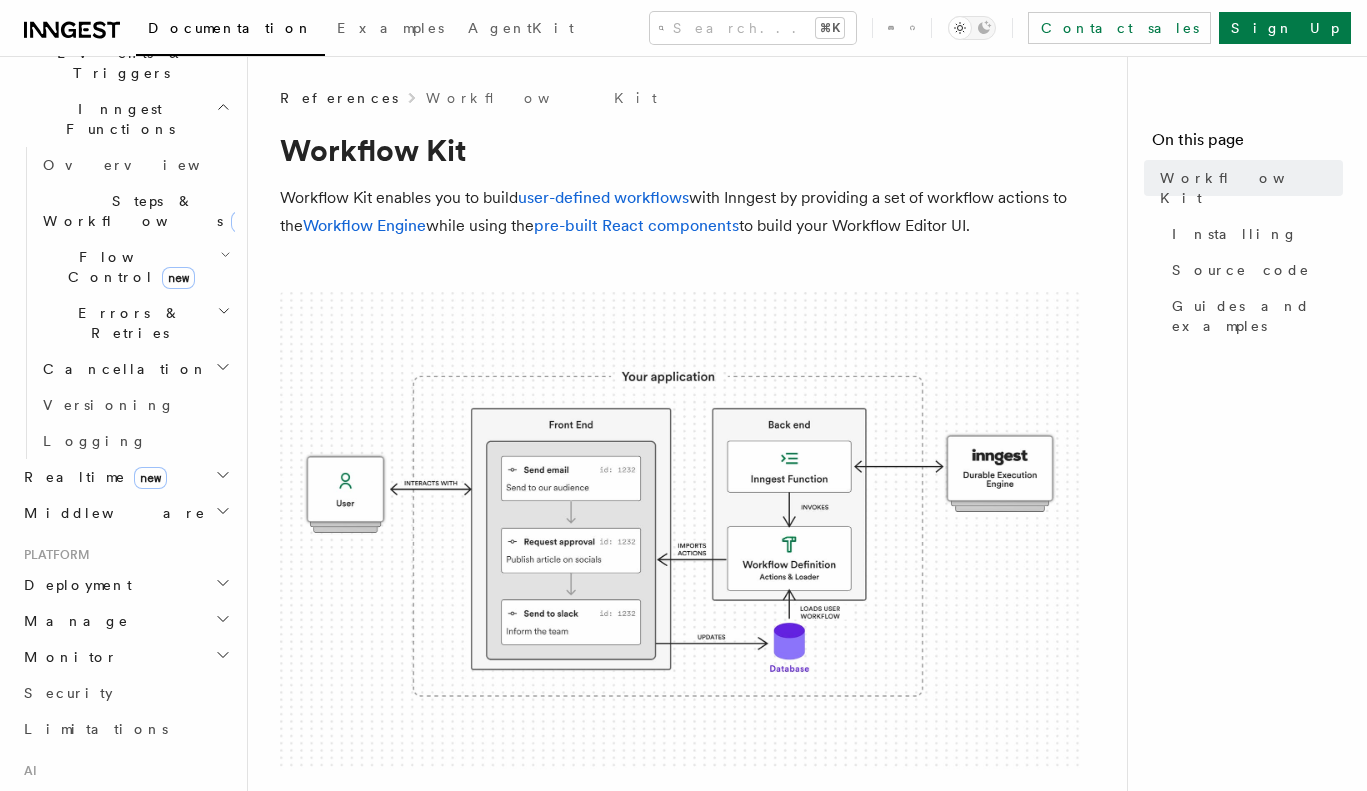 scroll, scrollTop: 533, scrollLeft: 0, axis: vertical 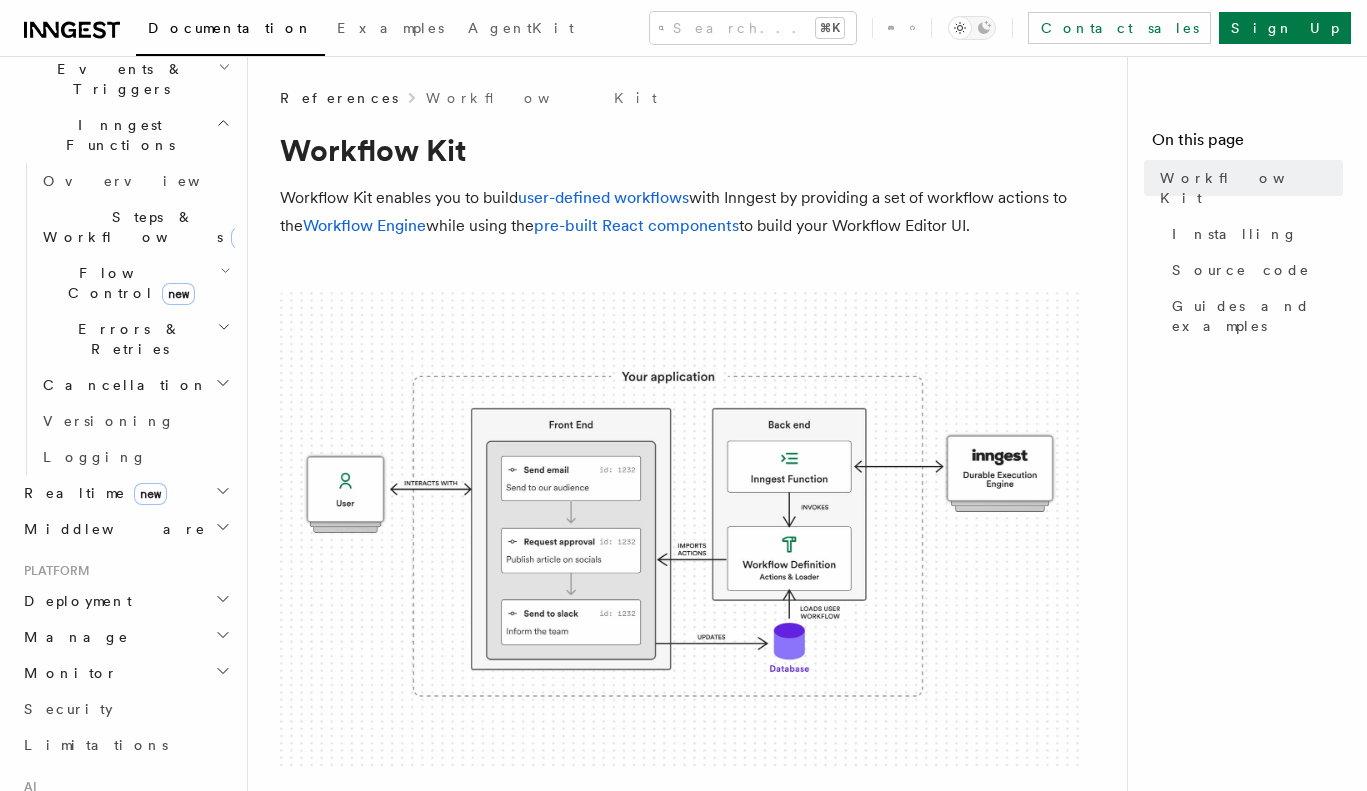 click on "Deployment" at bounding box center (125, 601) 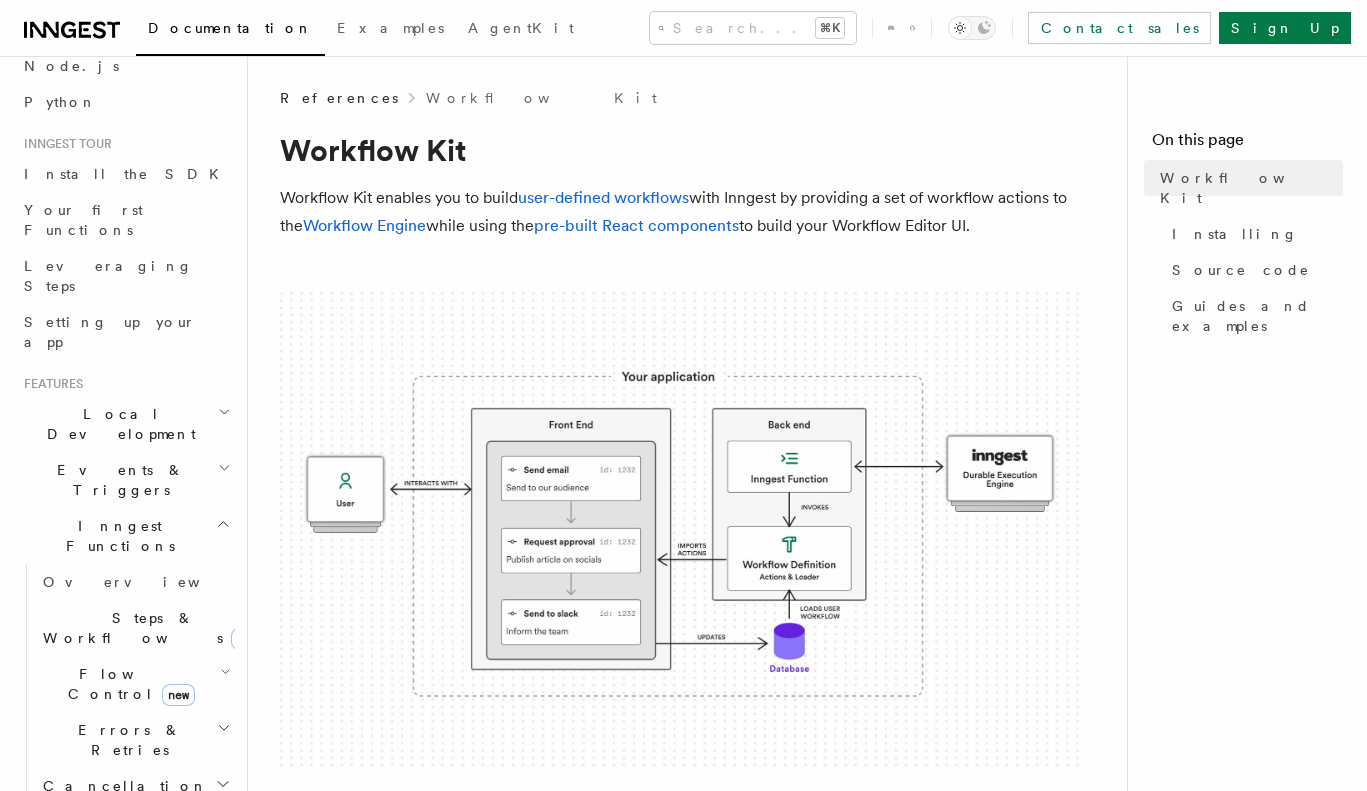 scroll, scrollTop: 127, scrollLeft: 0, axis: vertical 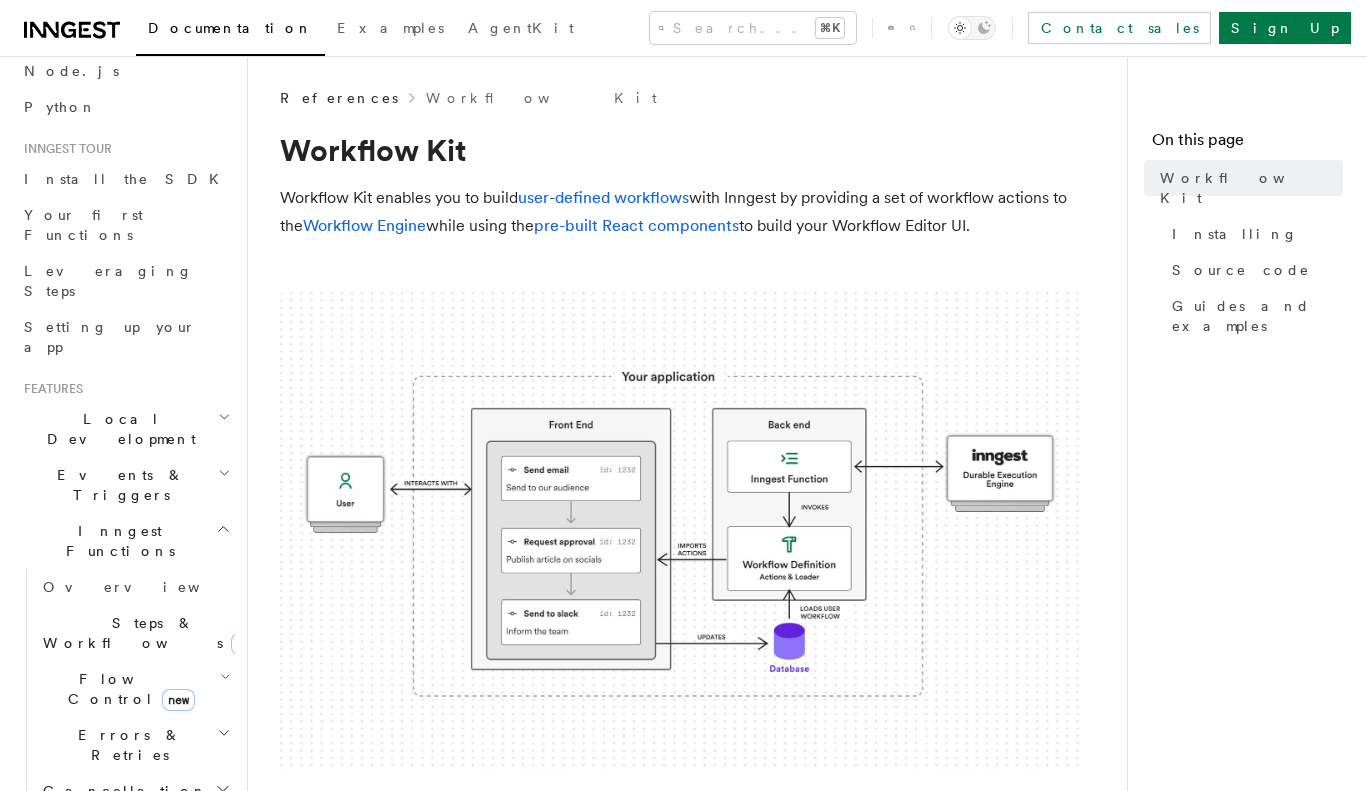 click on "Local Development" at bounding box center (117, 429) 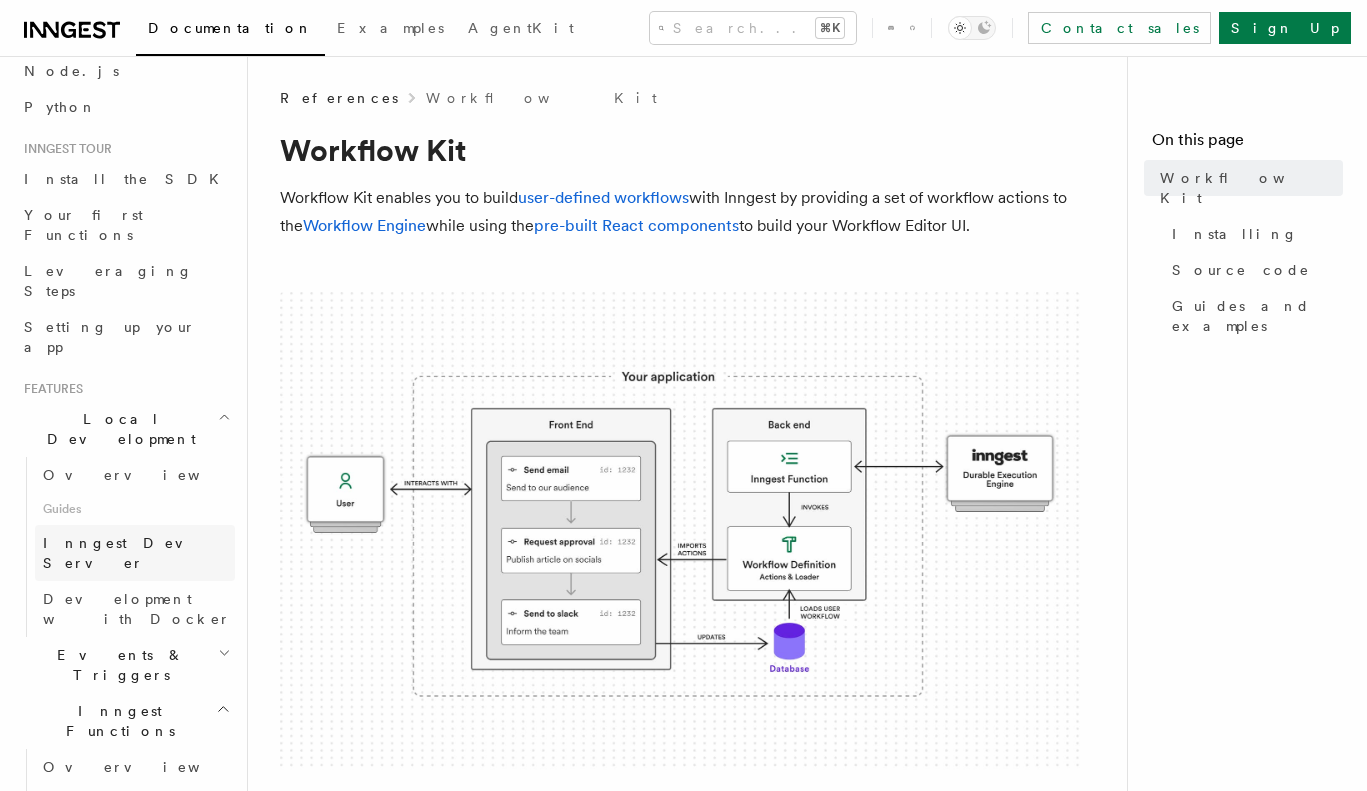 click on "Inngest Dev Server" at bounding box center [128, 553] 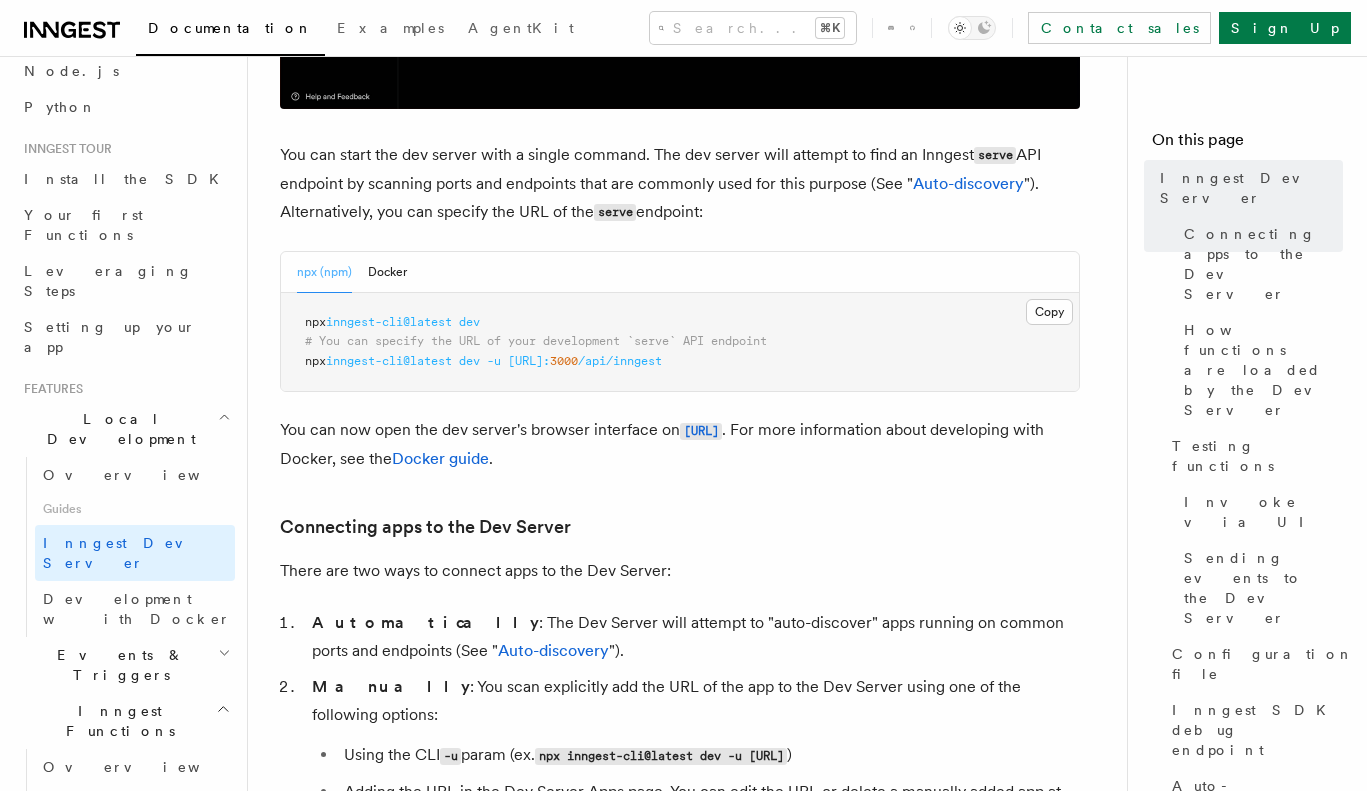 scroll, scrollTop: 782, scrollLeft: 0, axis: vertical 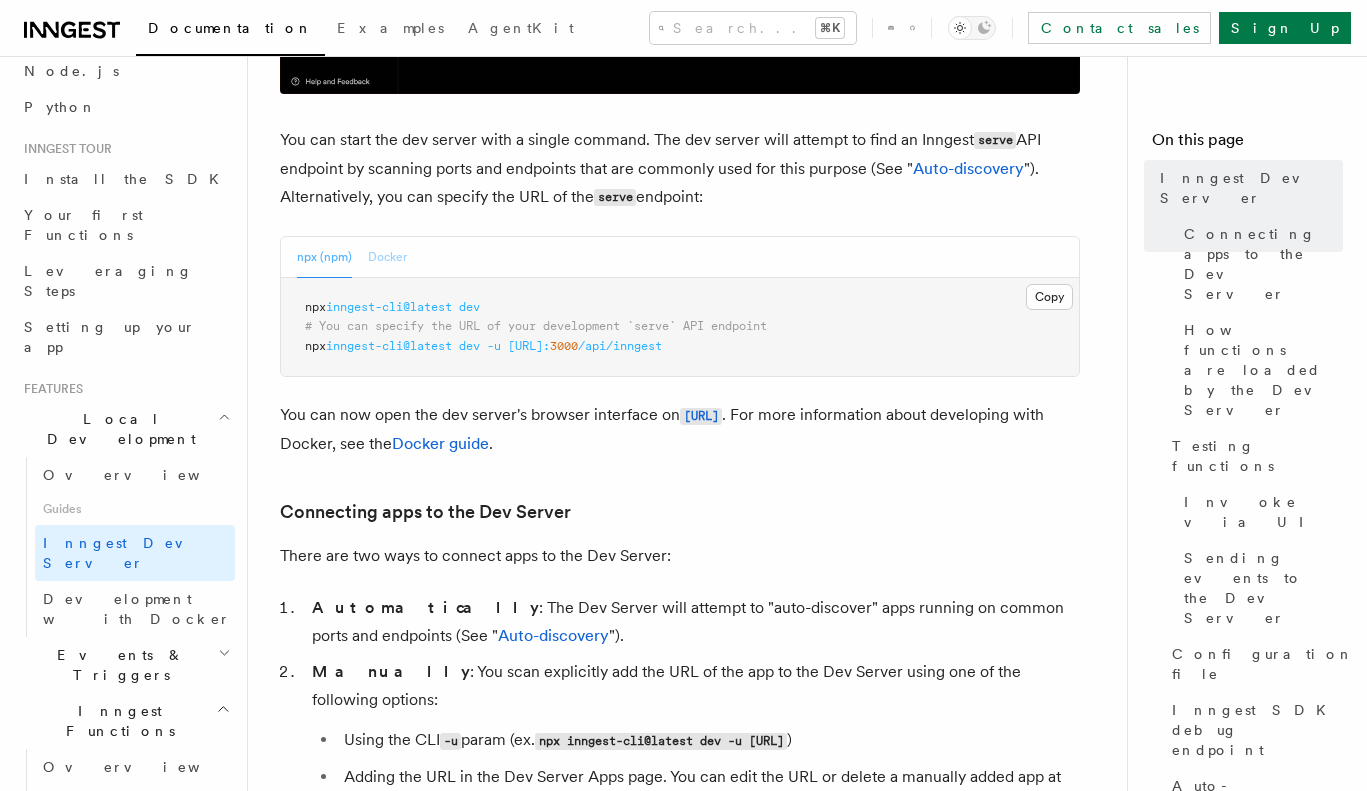 click on "Docker" at bounding box center [387, 257] 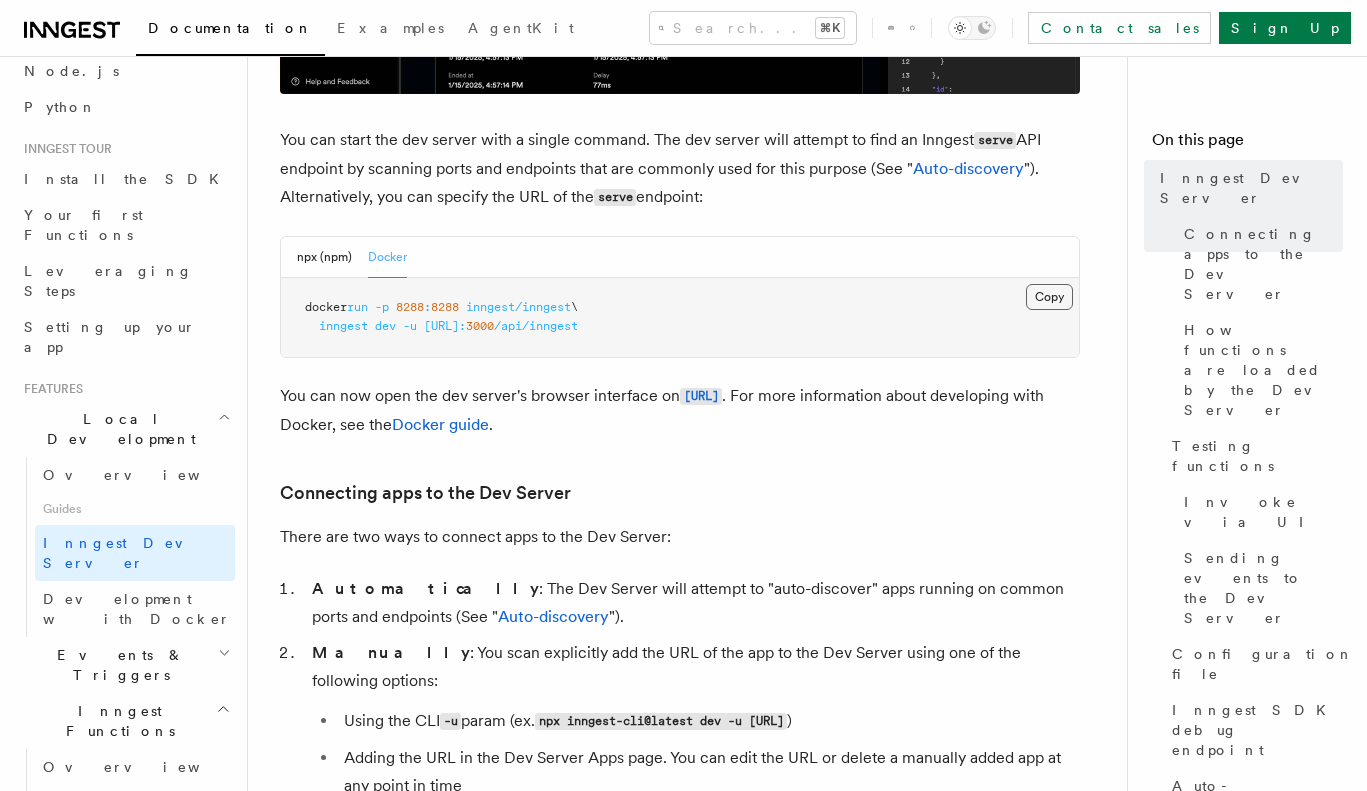 click on "Copy Copied" at bounding box center [1049, 297] 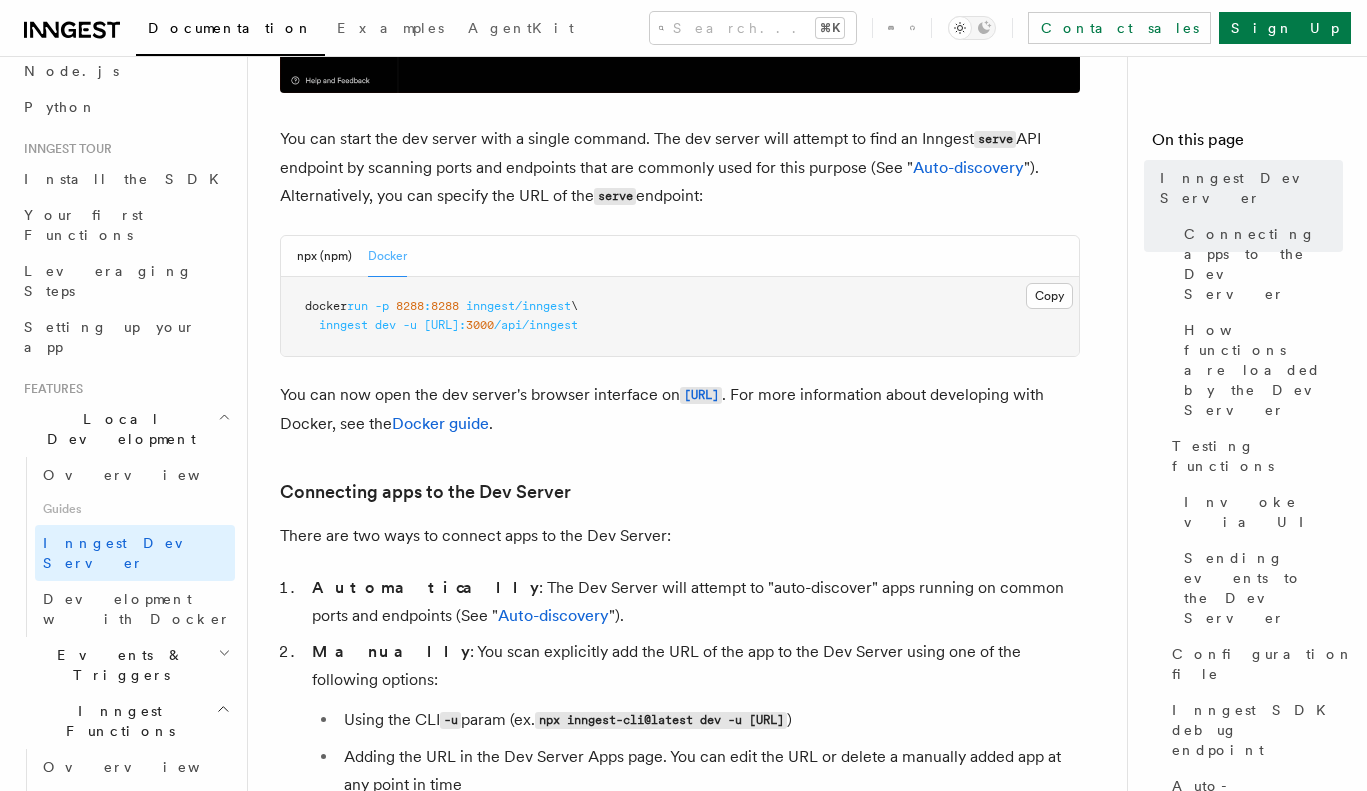 scroll, scrollTop: 807, scrollLeft: 0, axis: vertical 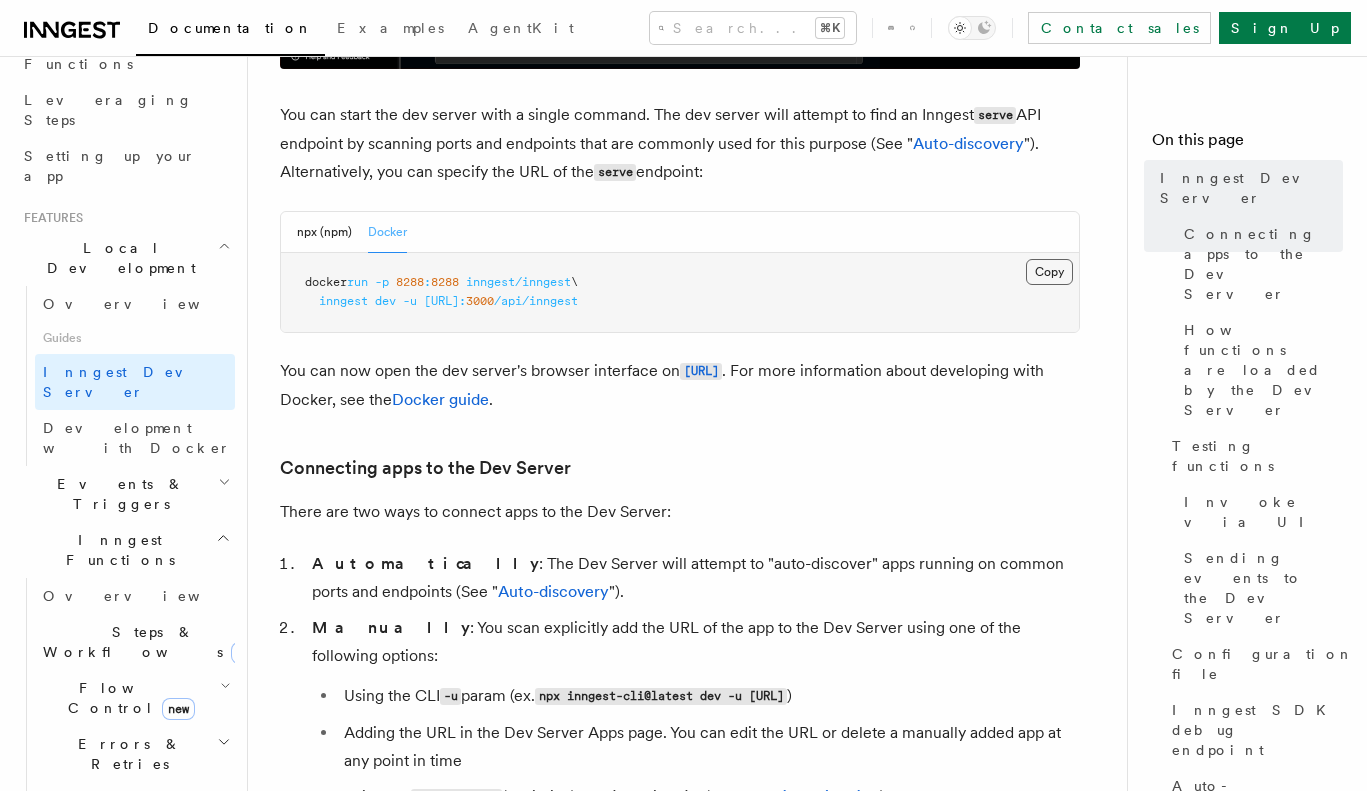 click on "Copy Copied" at bounding box center [1049, 272] 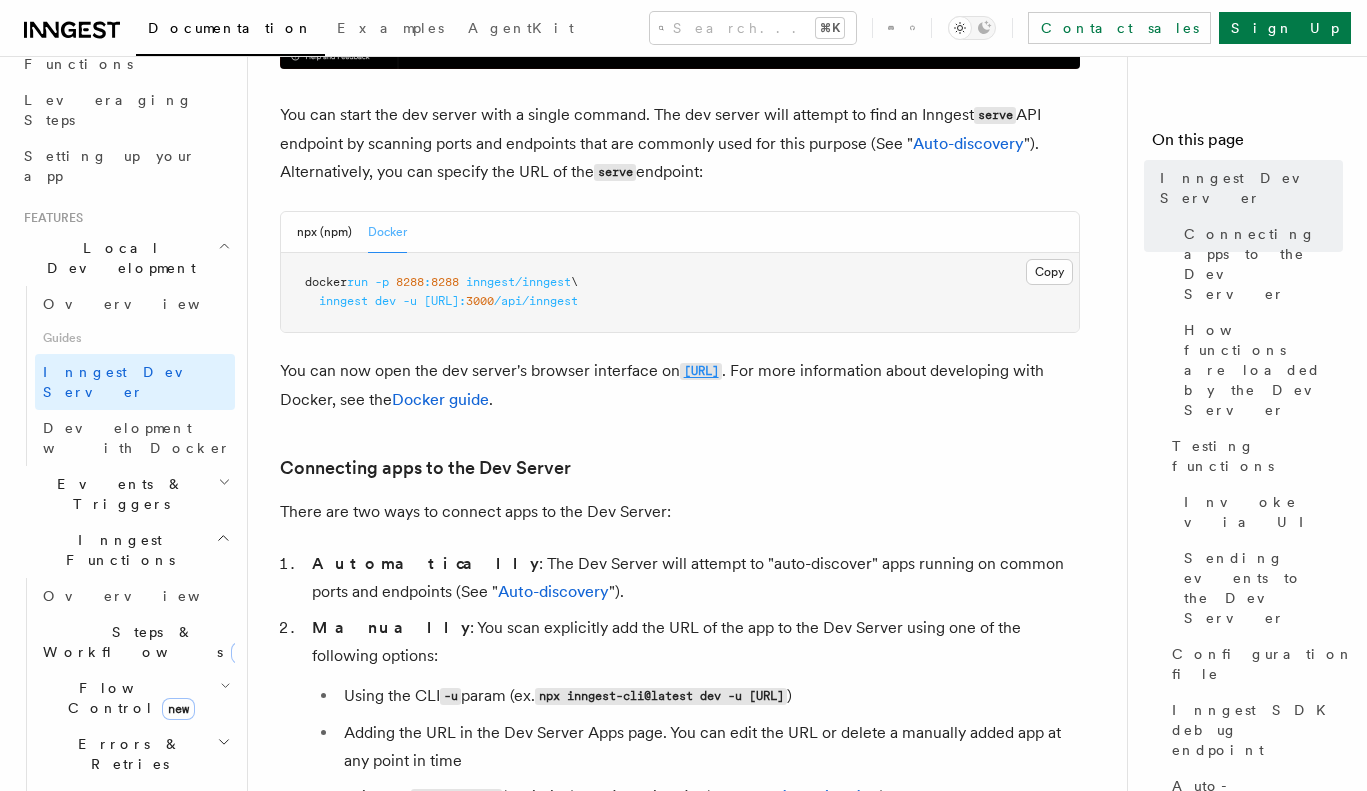 click on "http://localhost:8288" at bounding box center [701, 371] 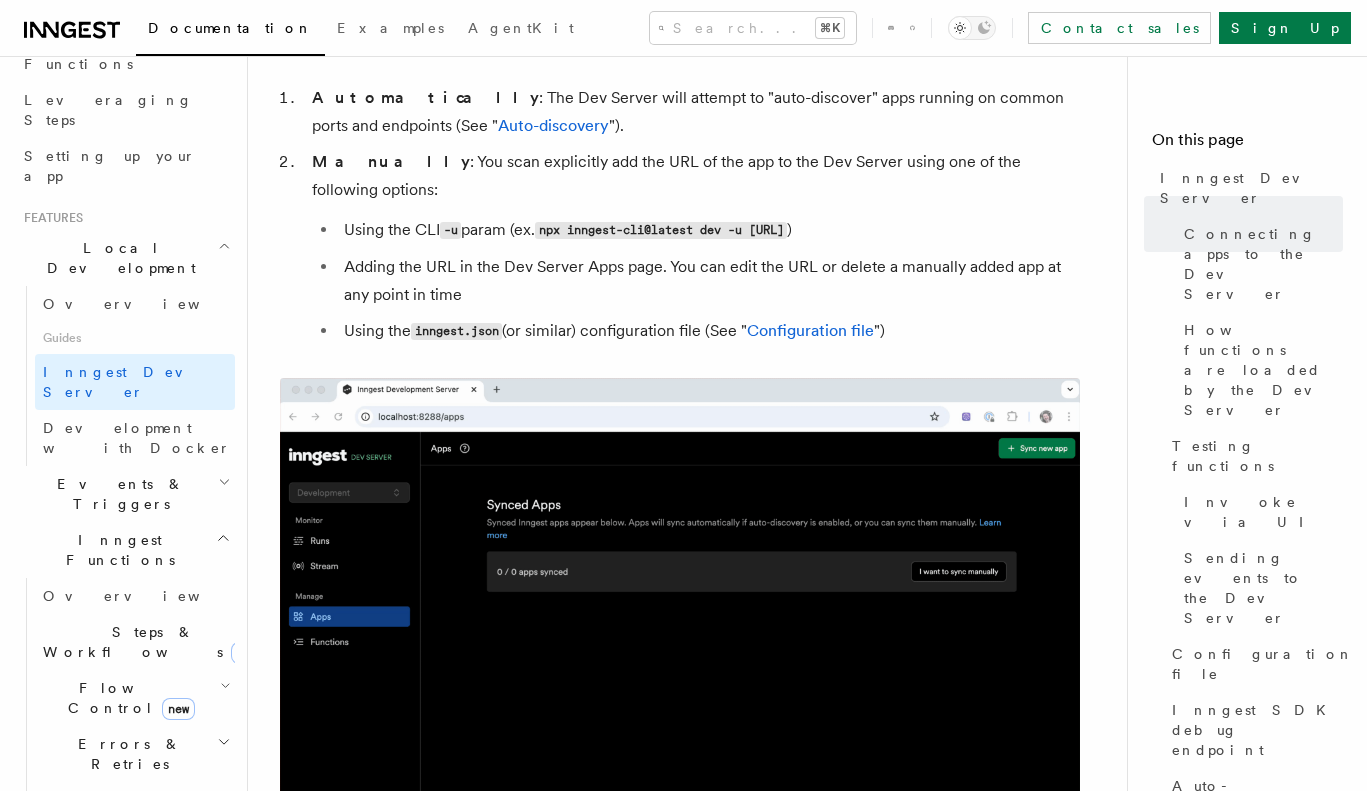 scroll, scrollTop: 1266, scrollLeft: 0, axis: vertical 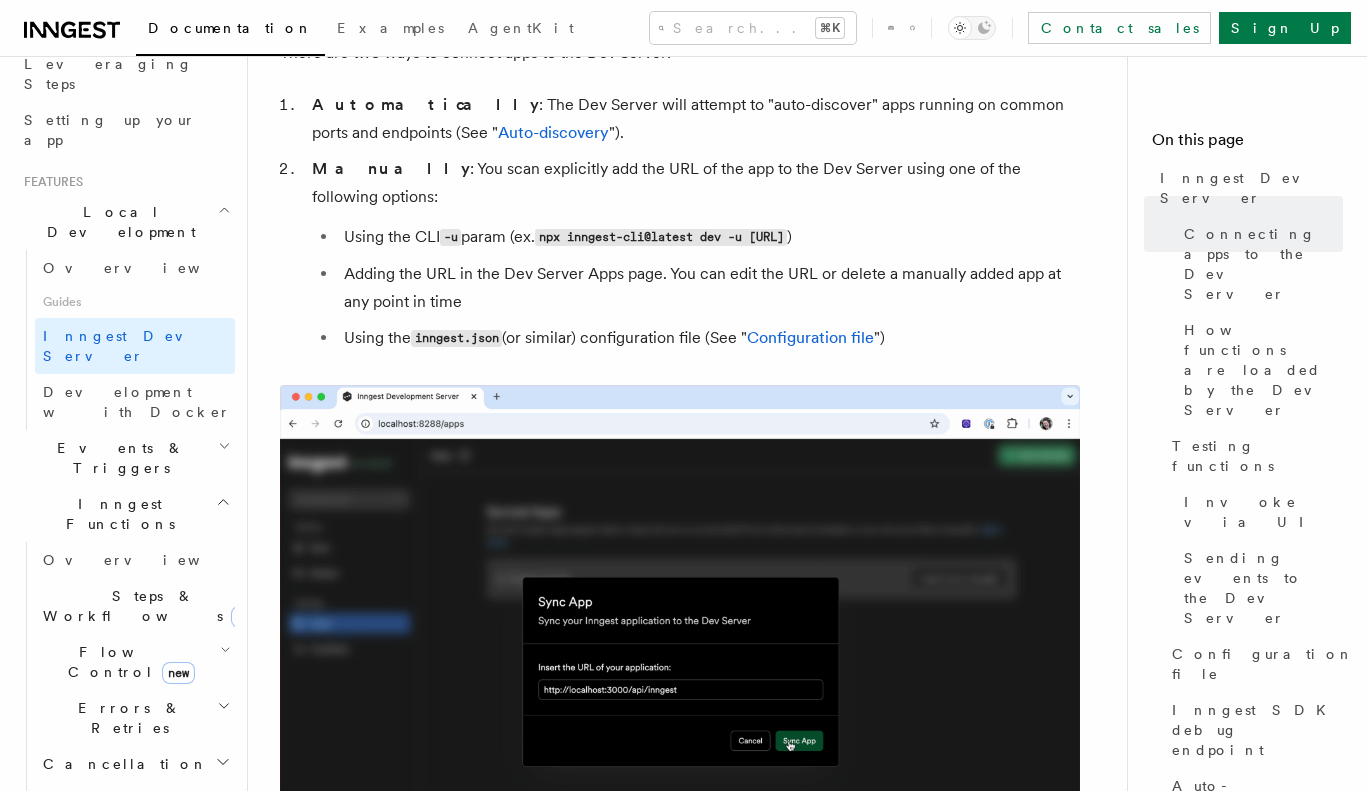 click on "Logging" at bounding box center (135, 836) 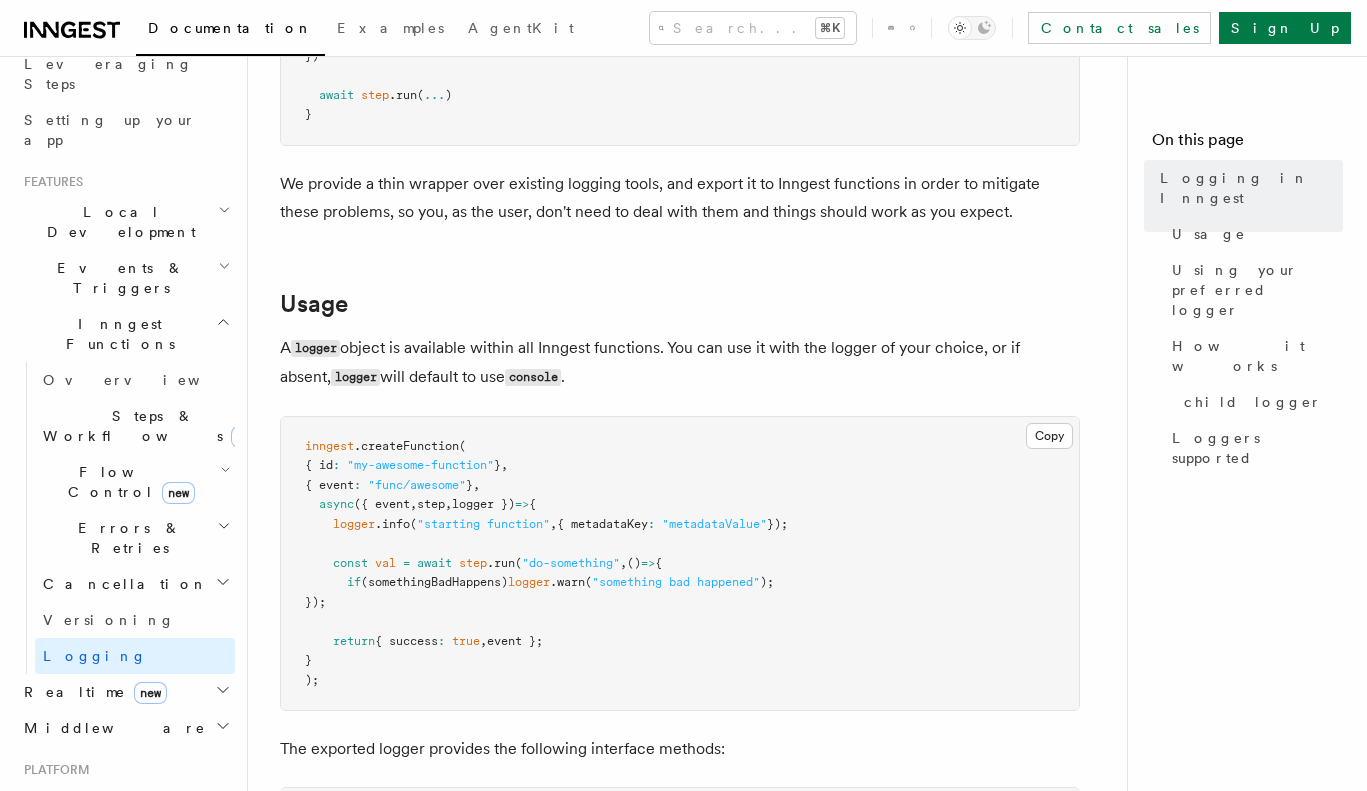 scroll, scrollTop: 548, scrollLeft: 0, axis: vertical 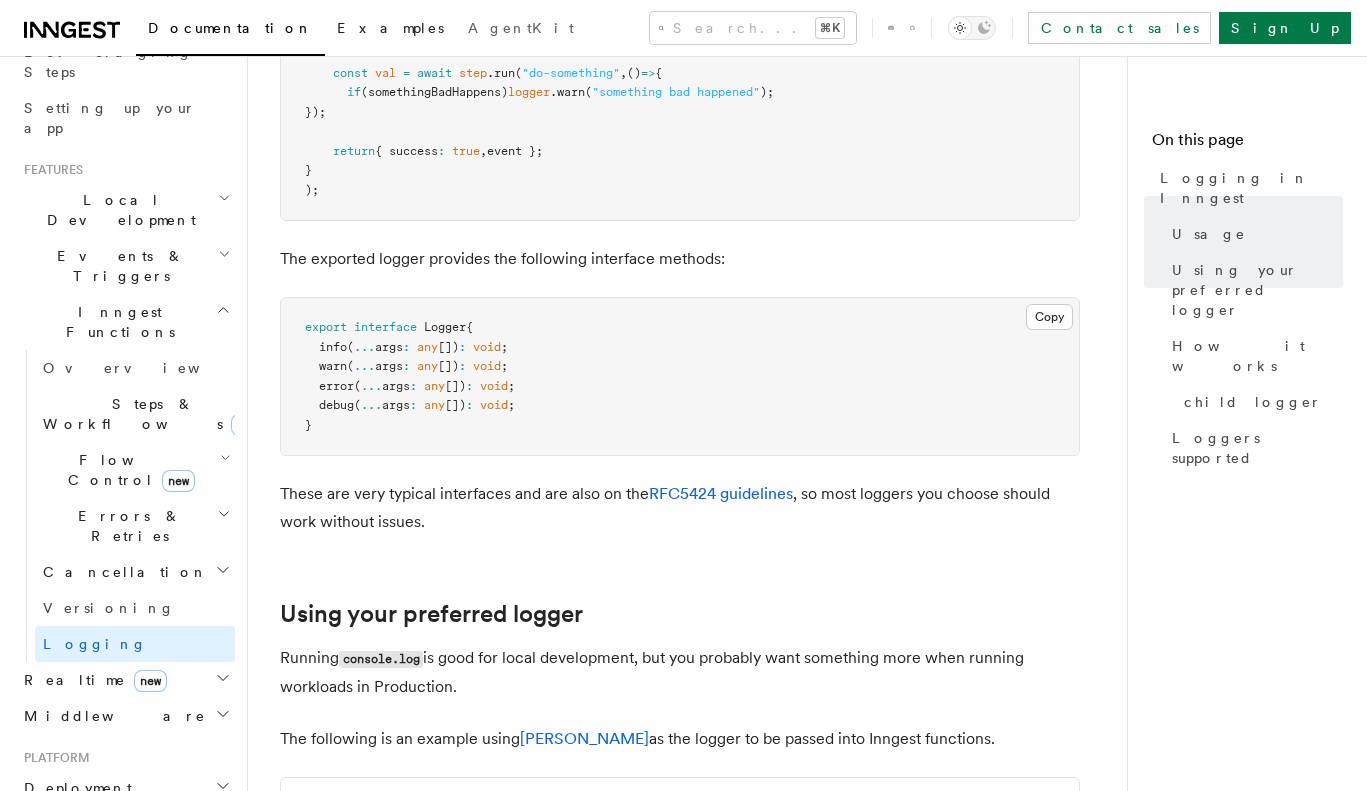 click on "Examples" at bounding box center (390, 30) 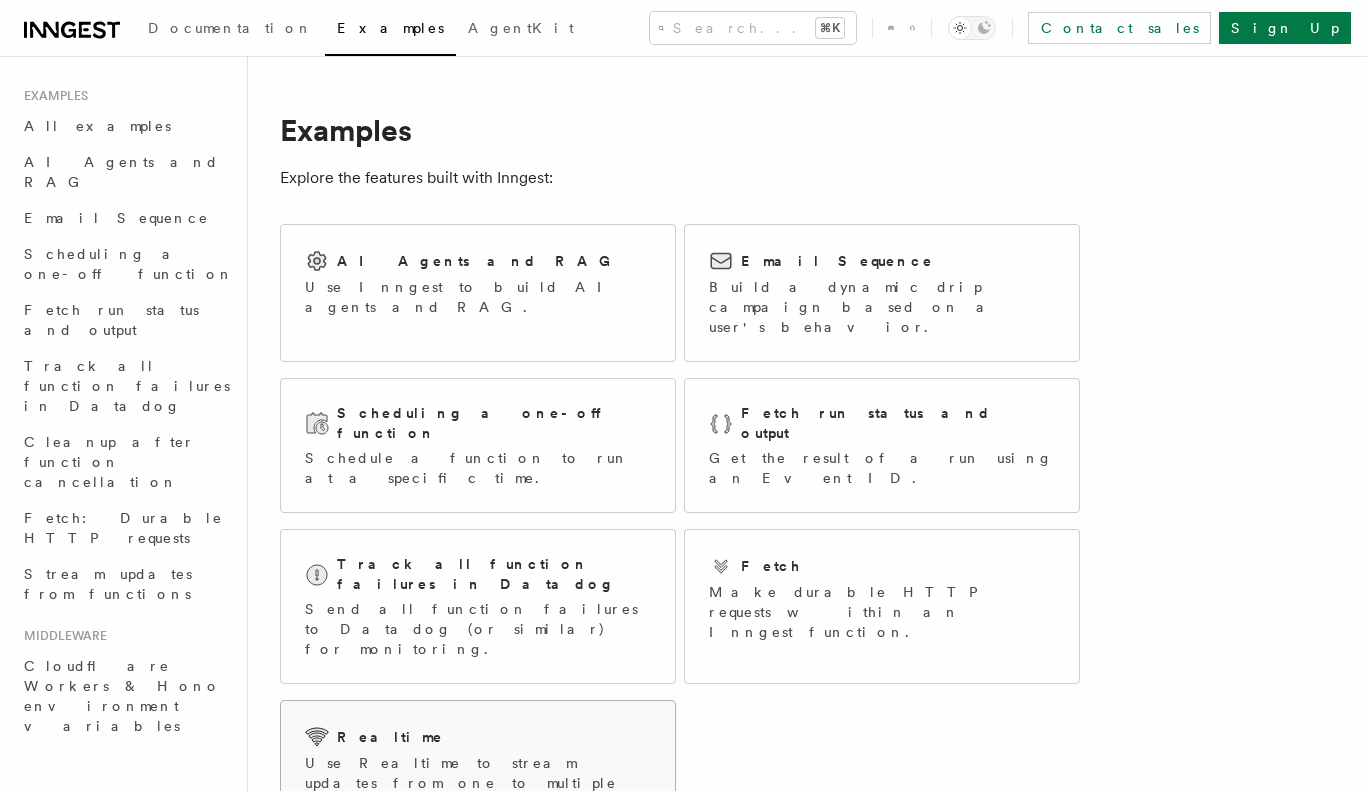 click on "Realtime" at bounding box center (478, 737) 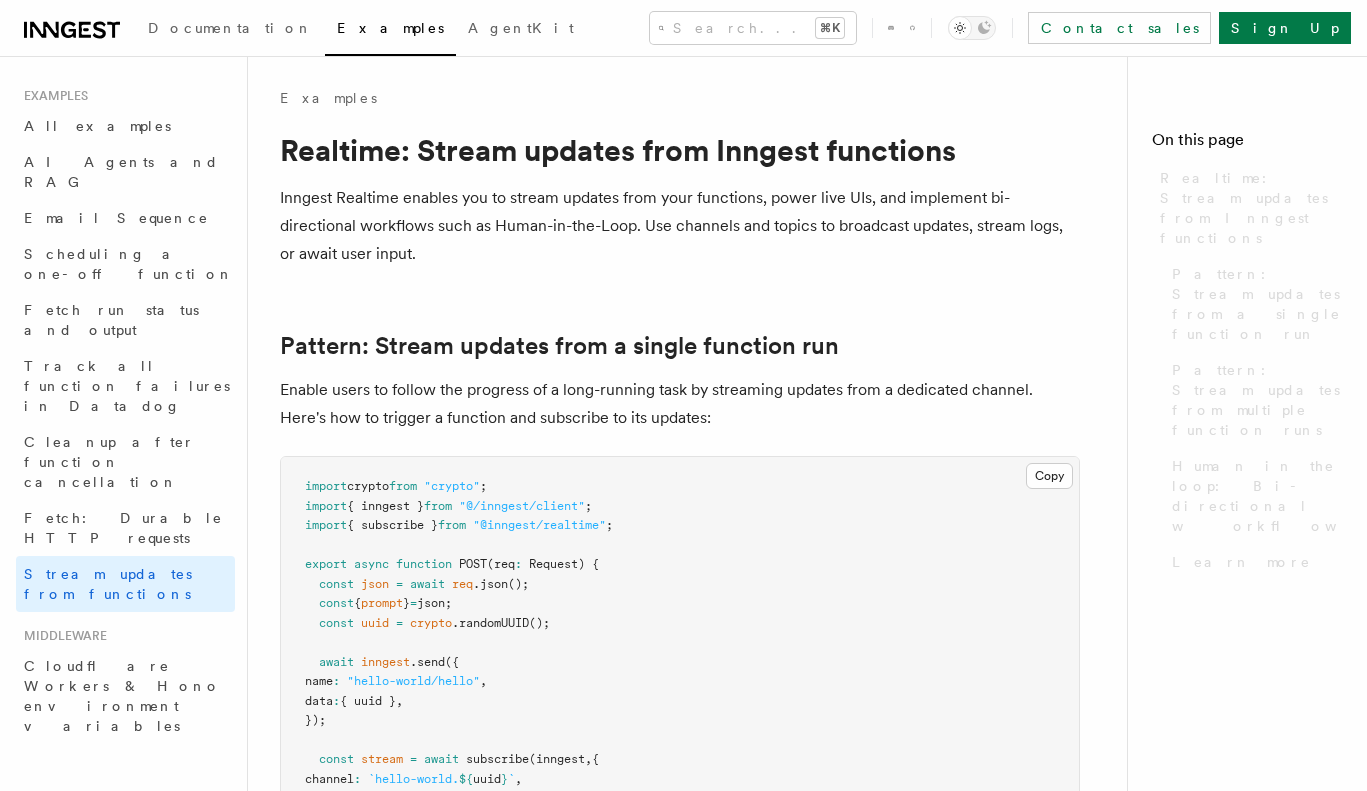 scroll, scrollTop: 0, scrollLeft: 0, axis: both 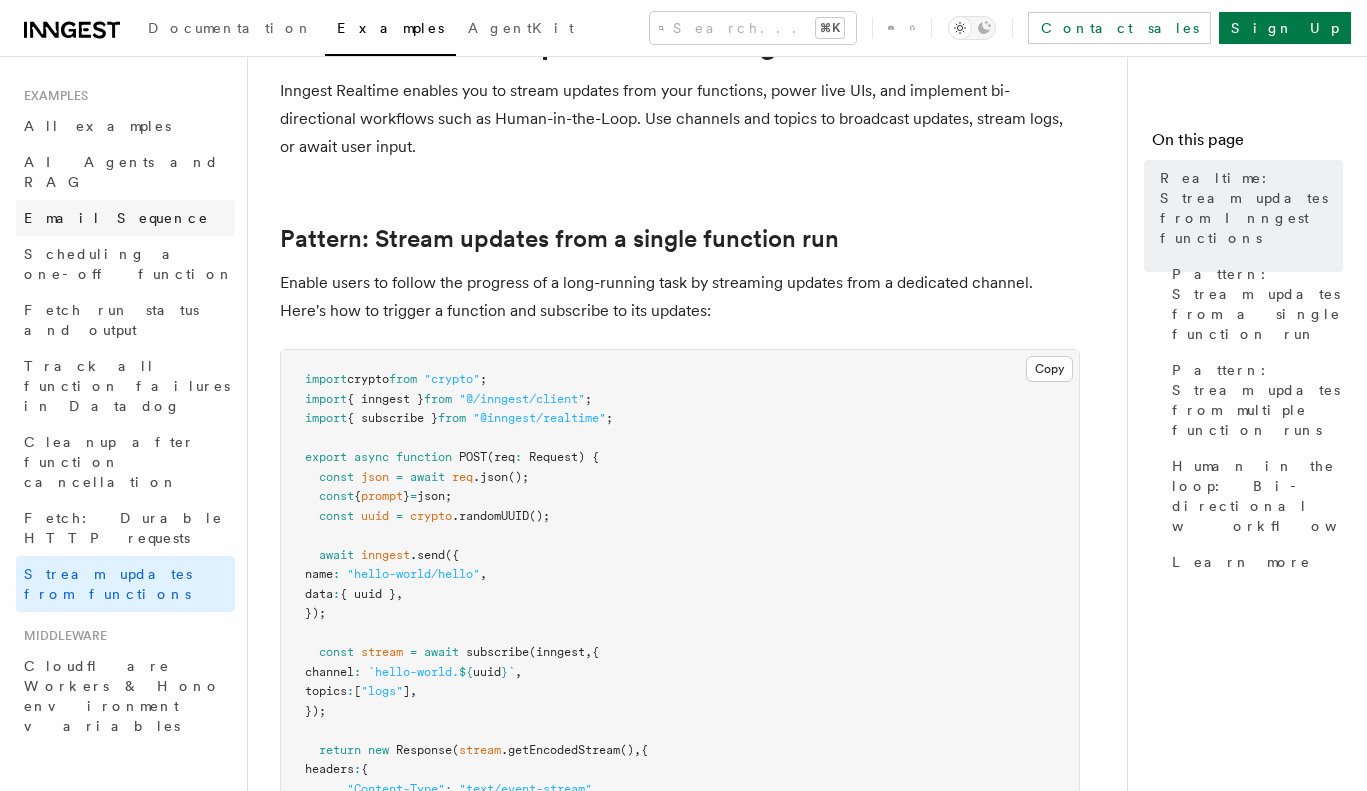 click on "Email Sequence" at bounding box center (116, 218) 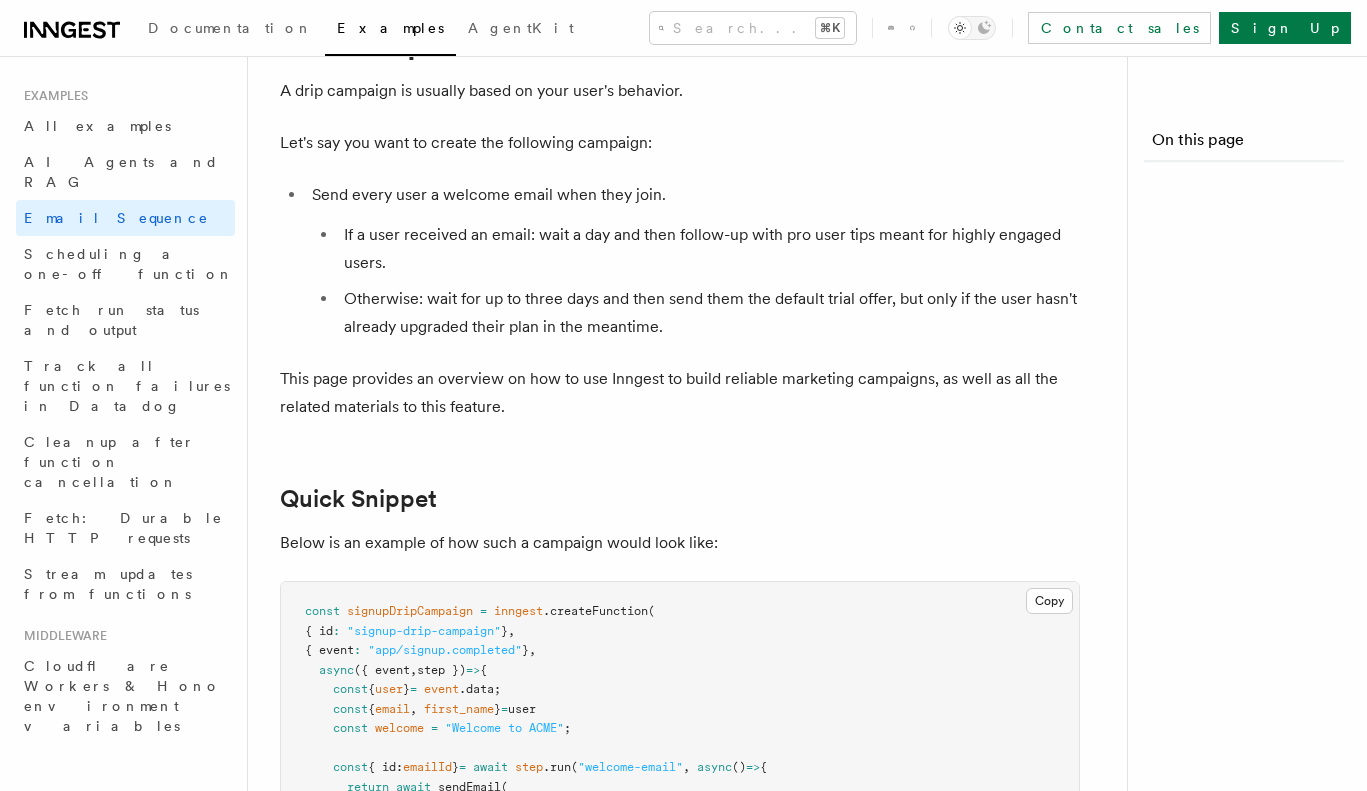 scroll, scrollTop: 0, scrollLeft: 0, axis: both 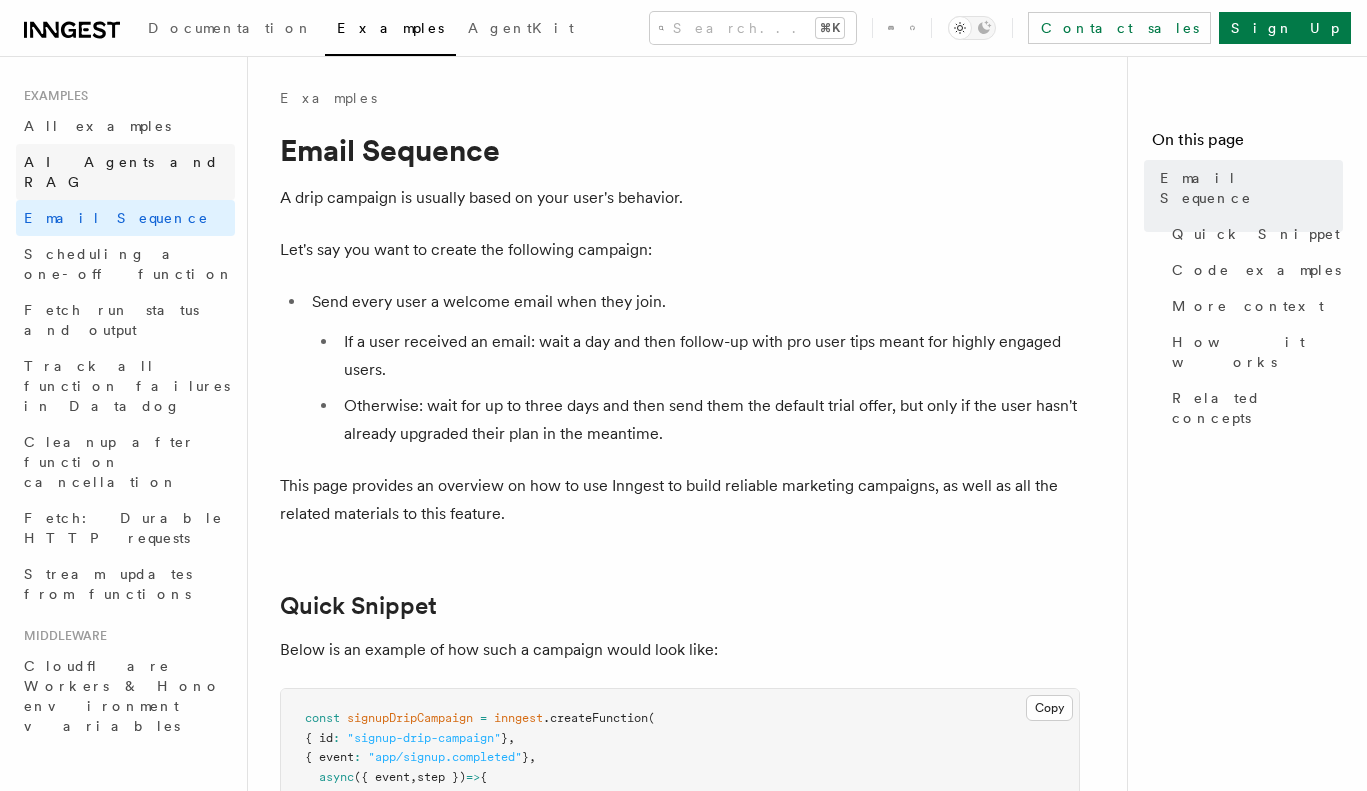 click on "AI Agents and RAG" at bounding box center (121, 172) 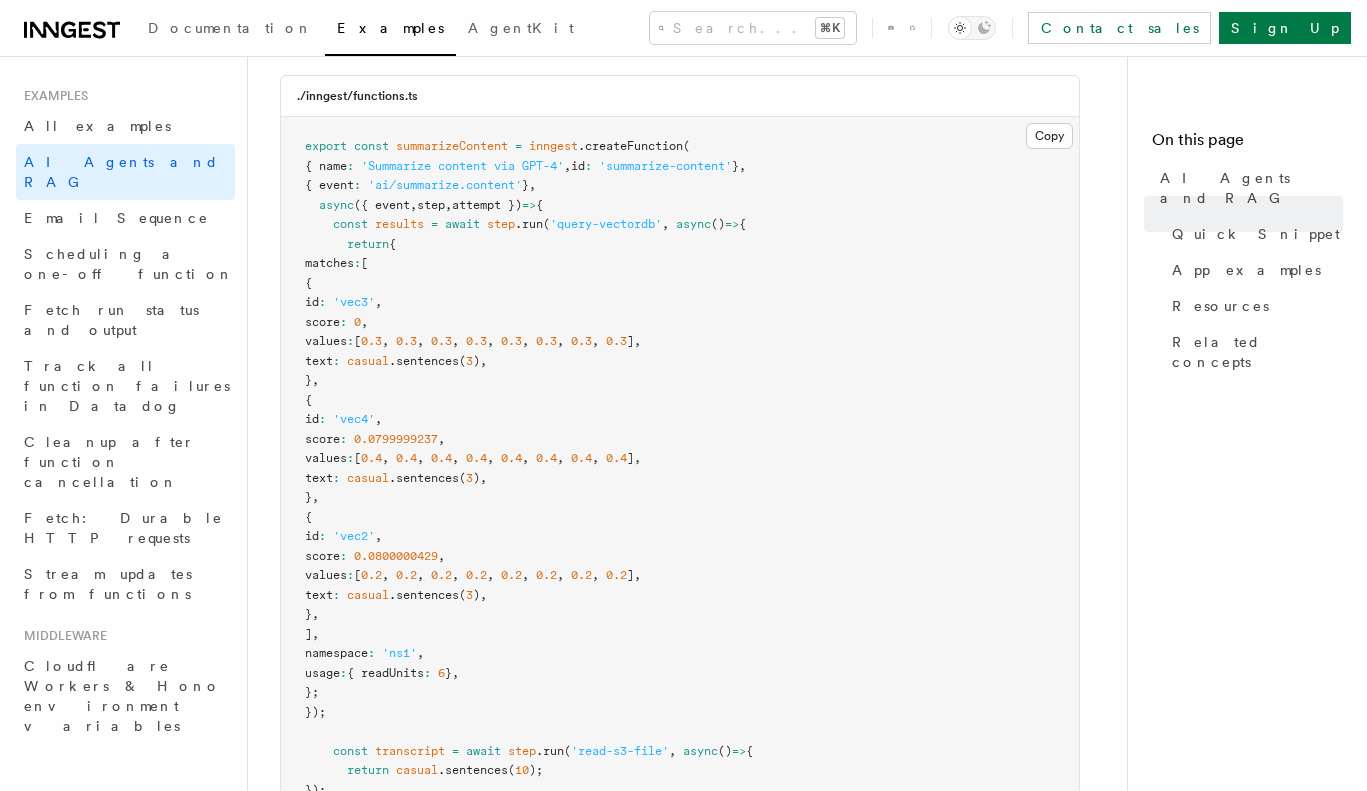 scroll, scrollTop: 599, scrollLeft: 0, axis: vertical 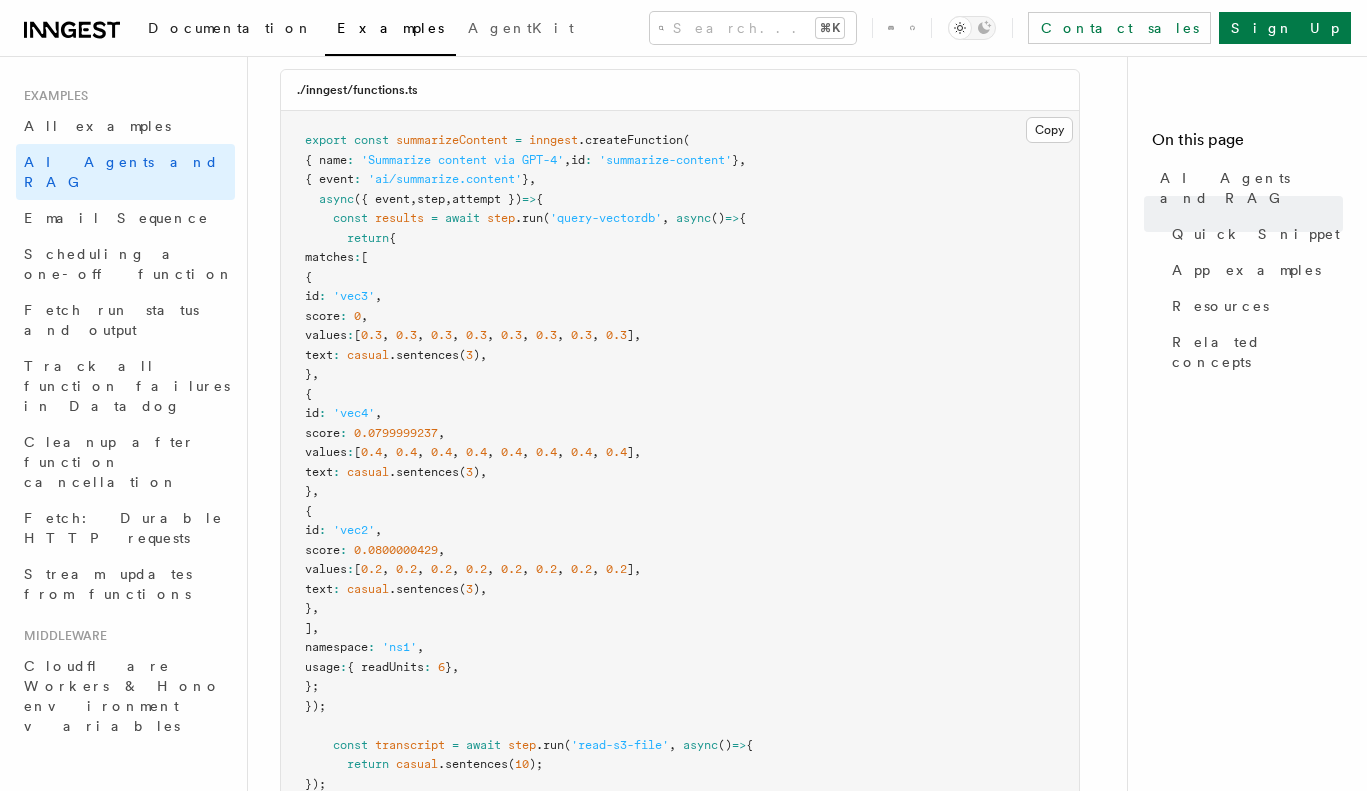 click on "Documentation" at bounding box center [230, 28] 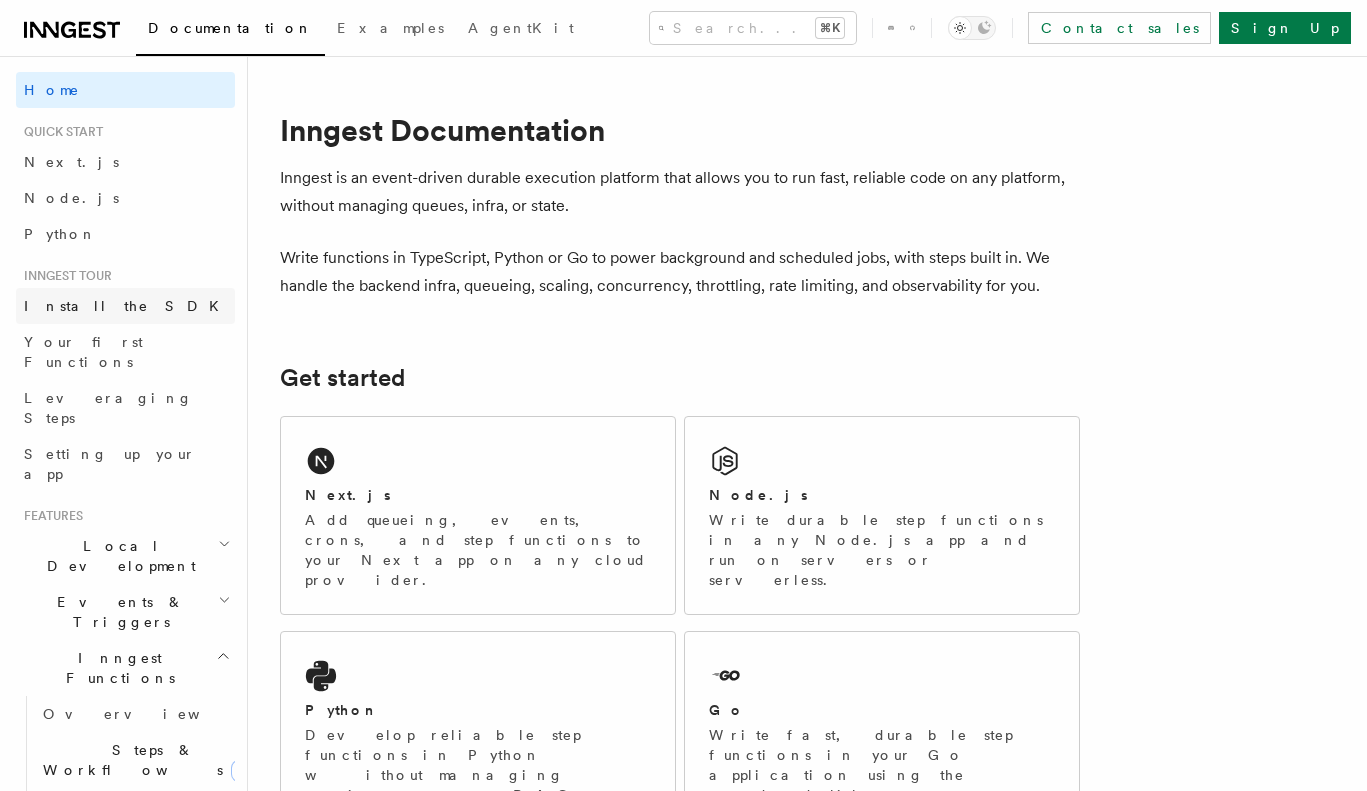 click on "Install the SDK" at bounding box center [127, 306] 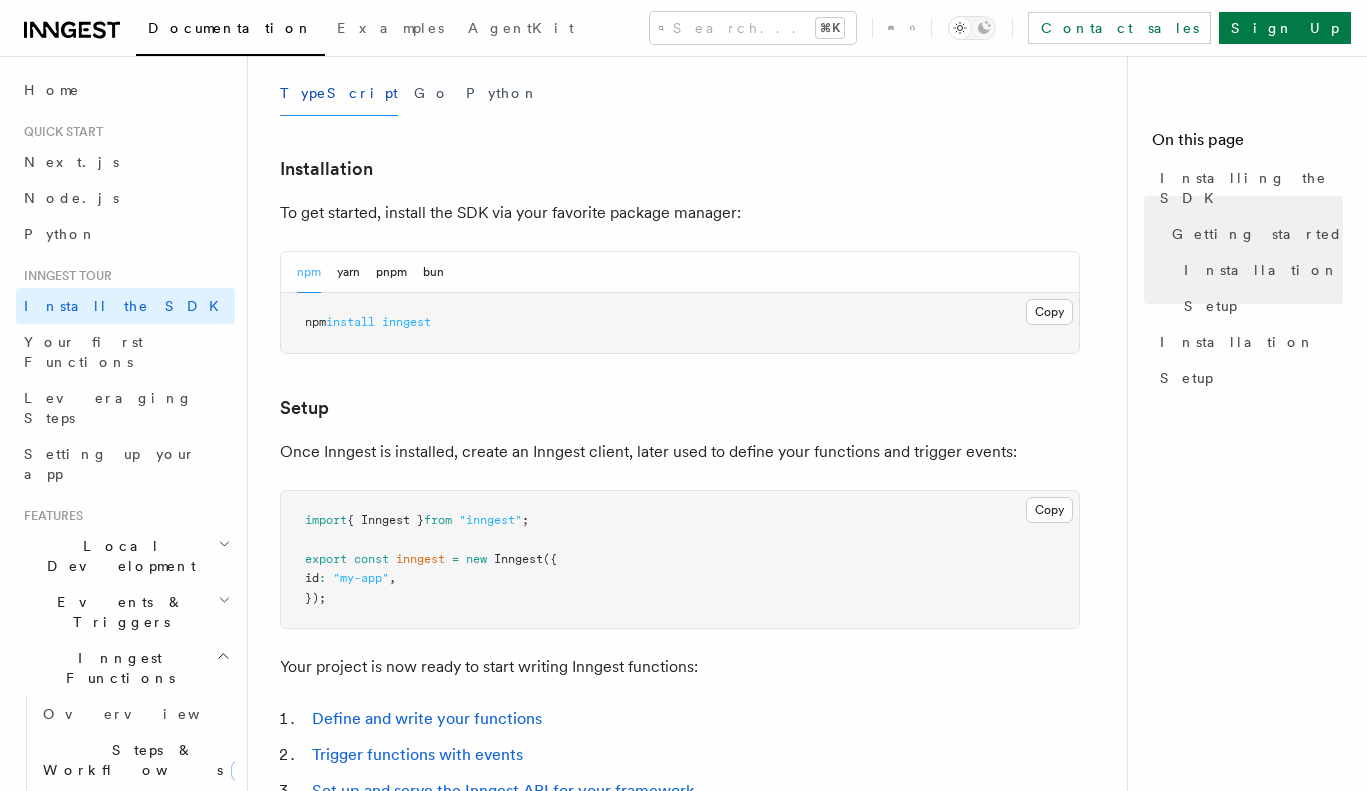 scroll, scrollTop: 466, scrollLeft: 0, axis: vertical 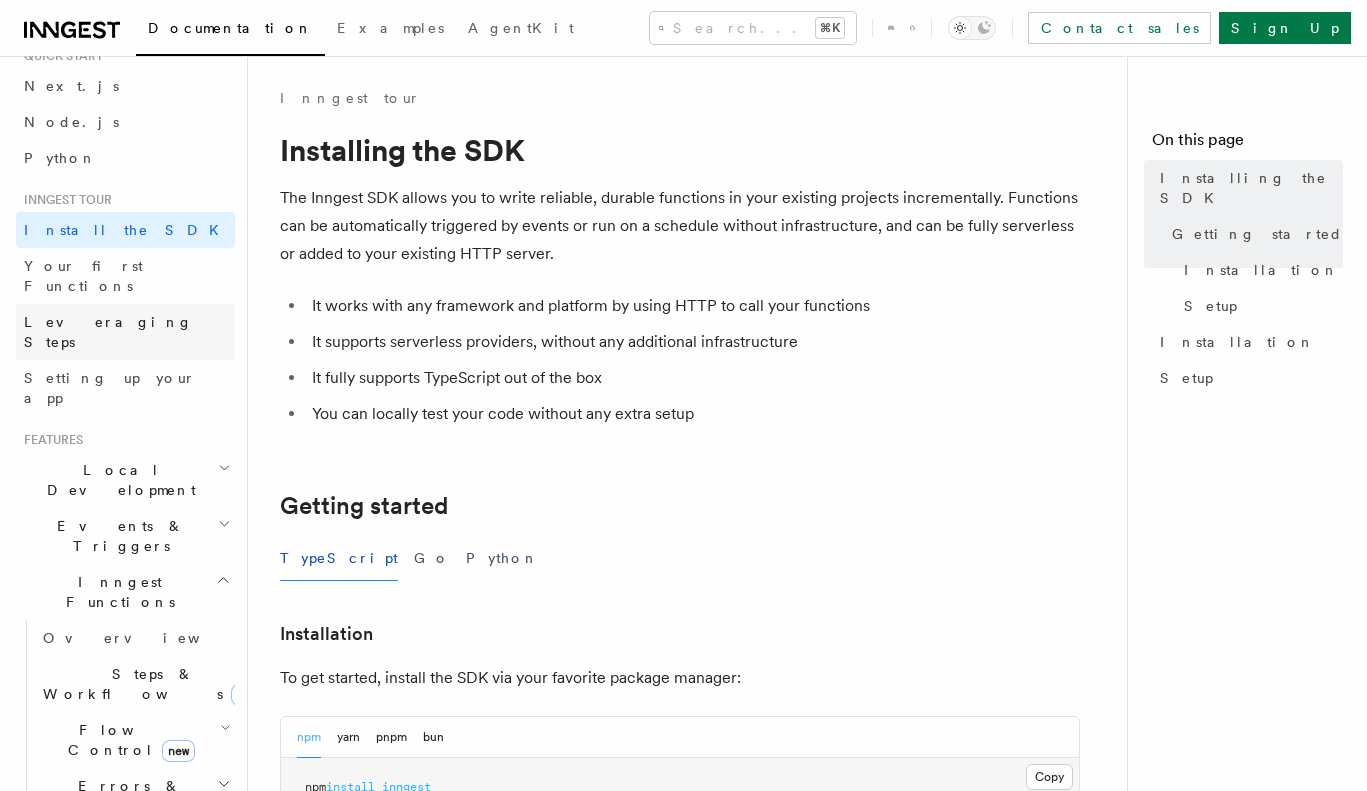 click on "Leveraging Steps" at bounding box center (125, 332) 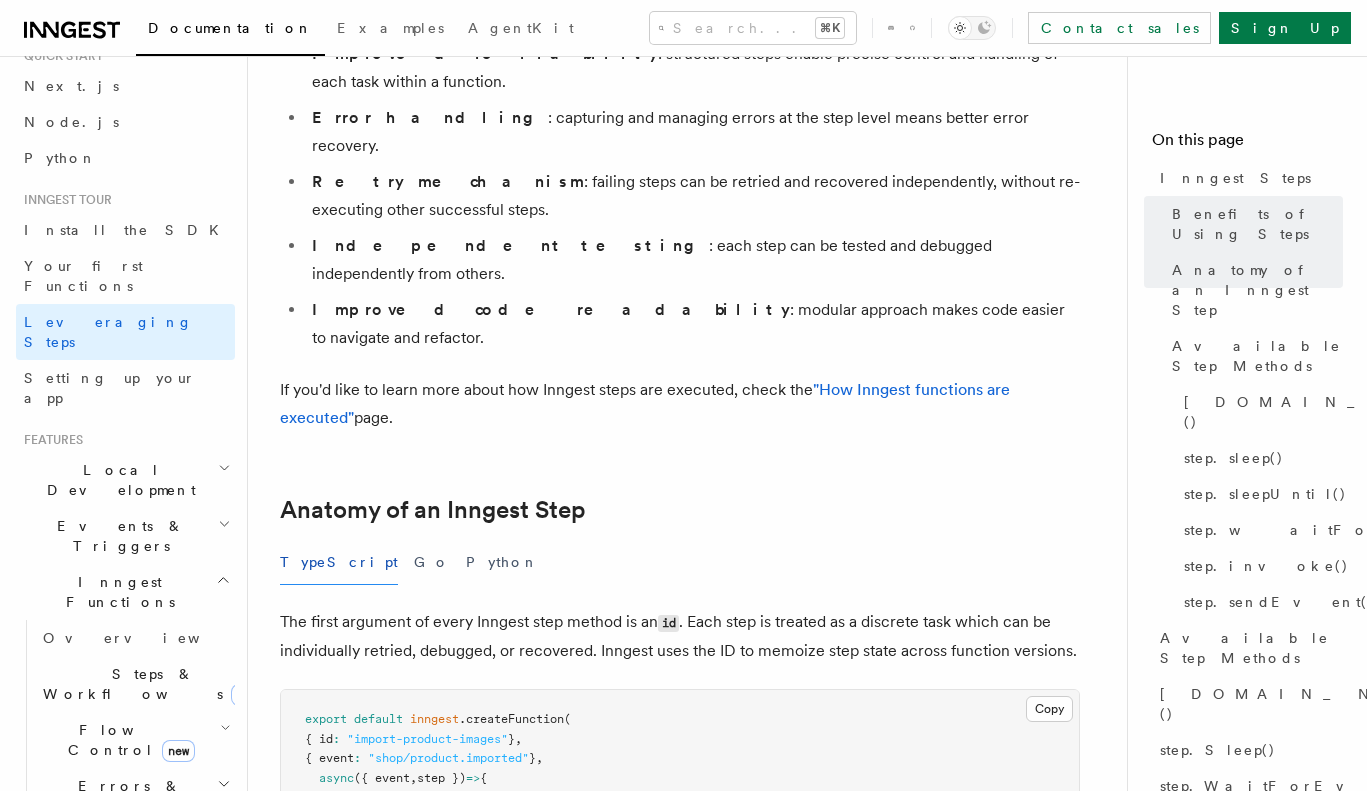 scroll, scrollTop: 453, scrollLeft: 0, axis: vertical 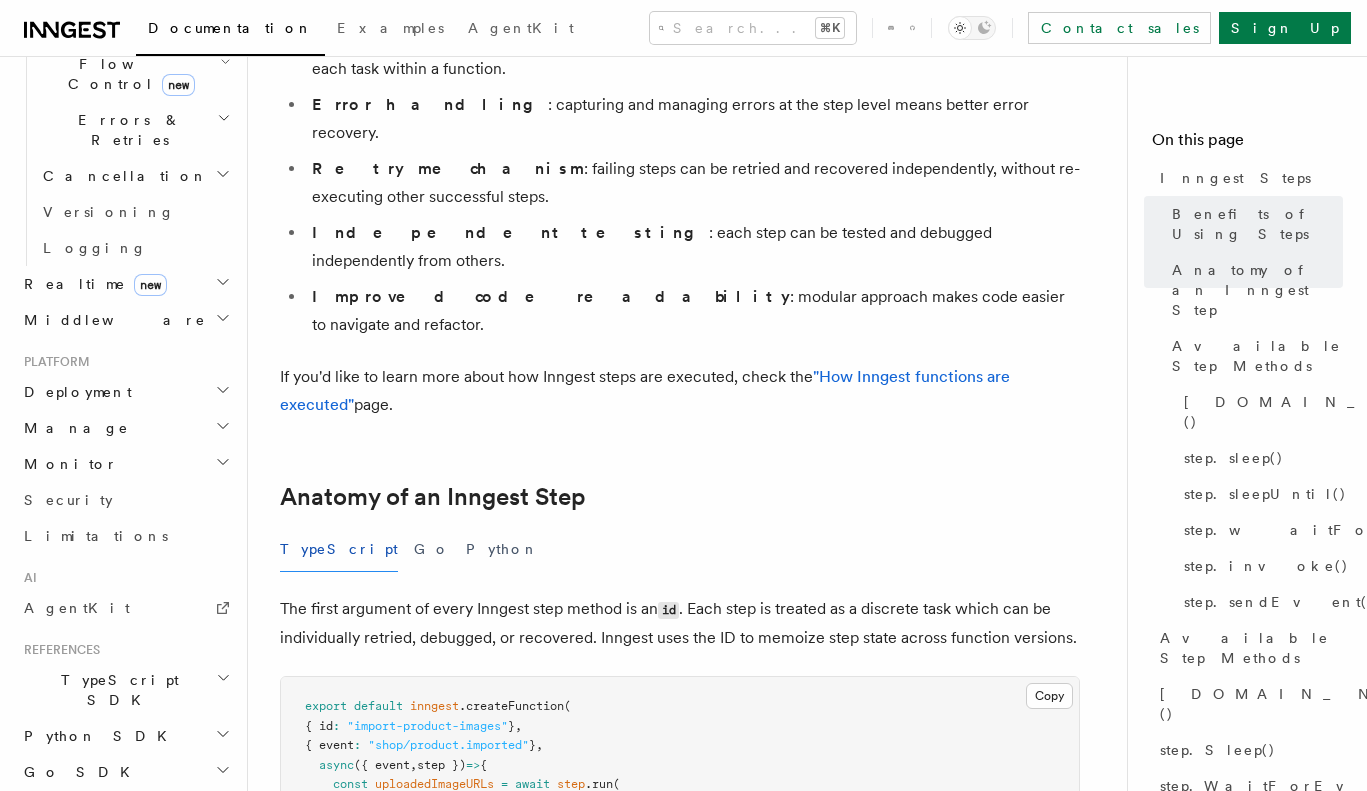 click on "TypeScript SDK" at bounding box center (116, 690) 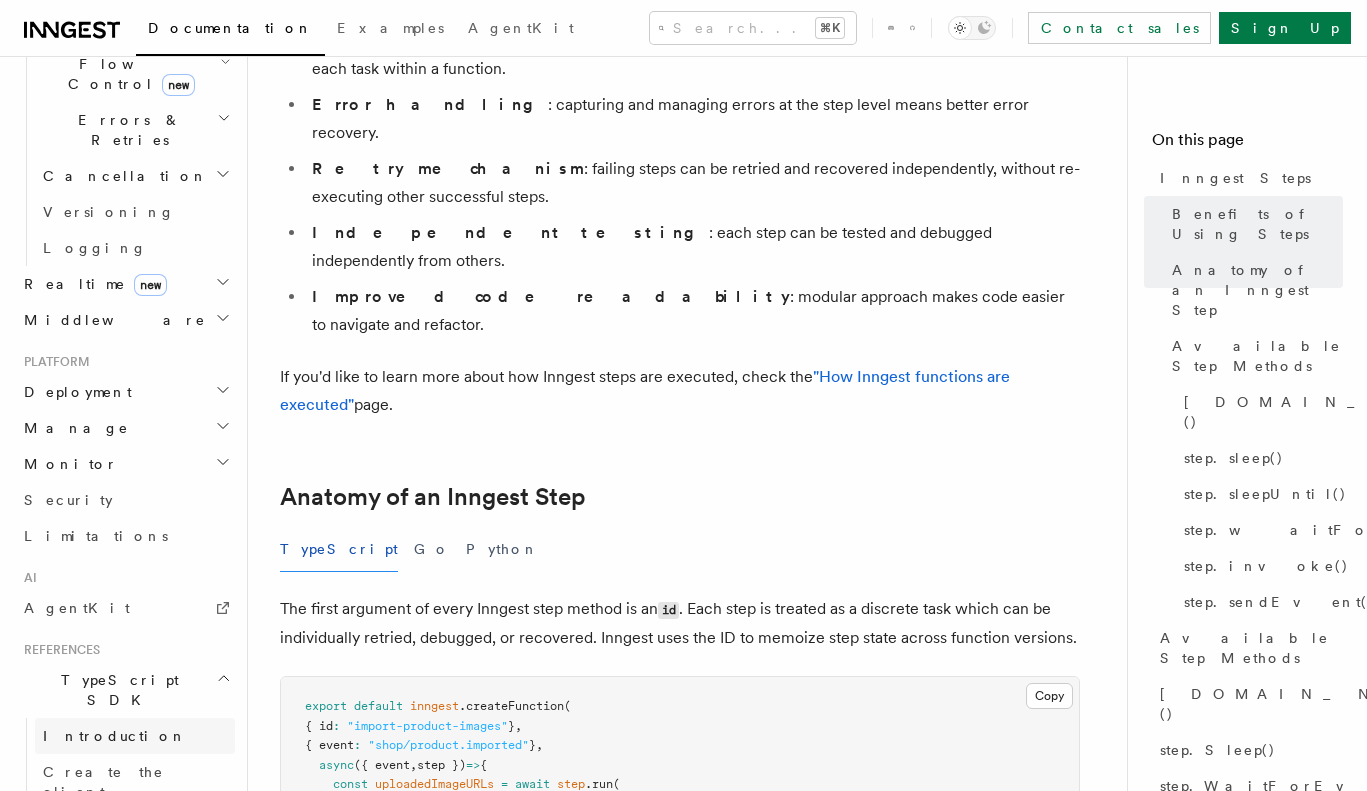 click on "Introduction" at bounding box center [115, 736] 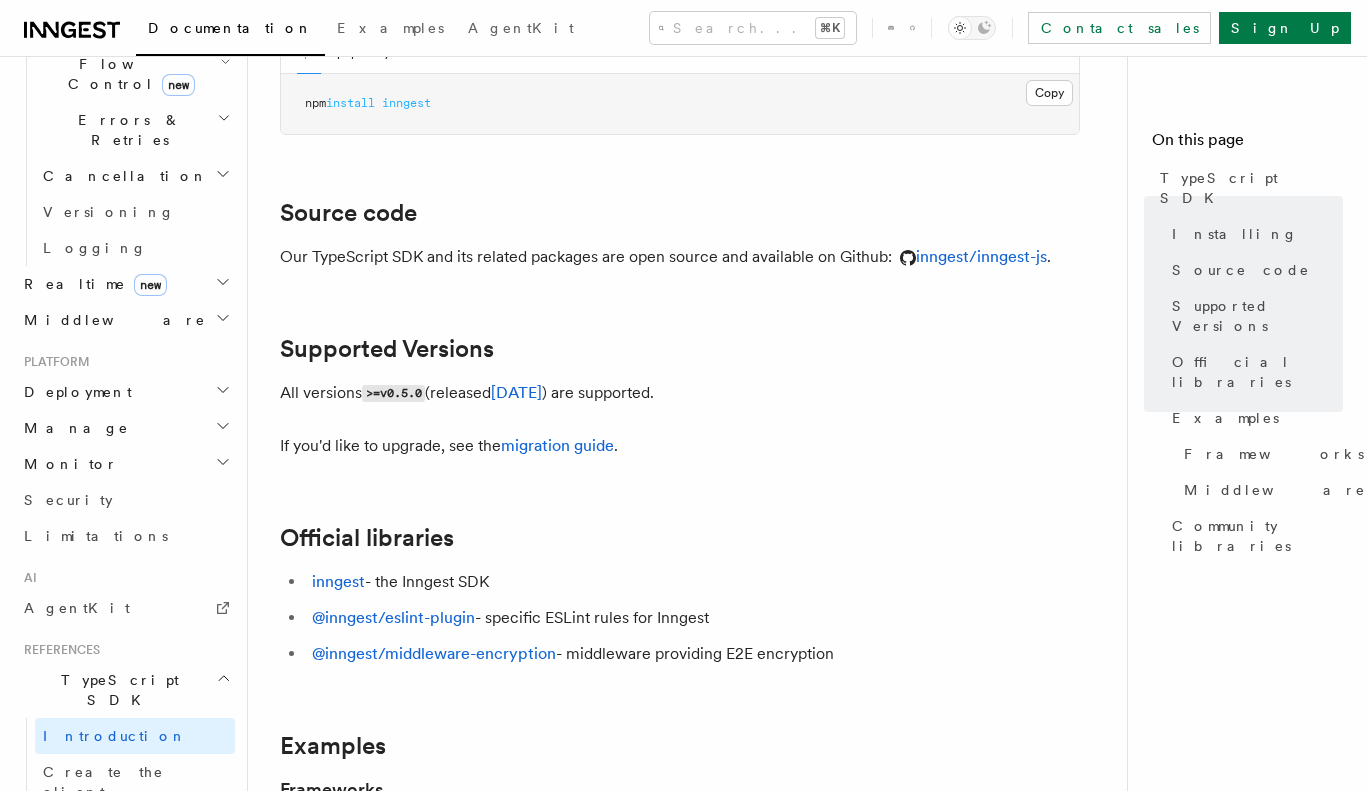 scroll, scrollTop: 215, scrollLeft: 0, axis: vertical 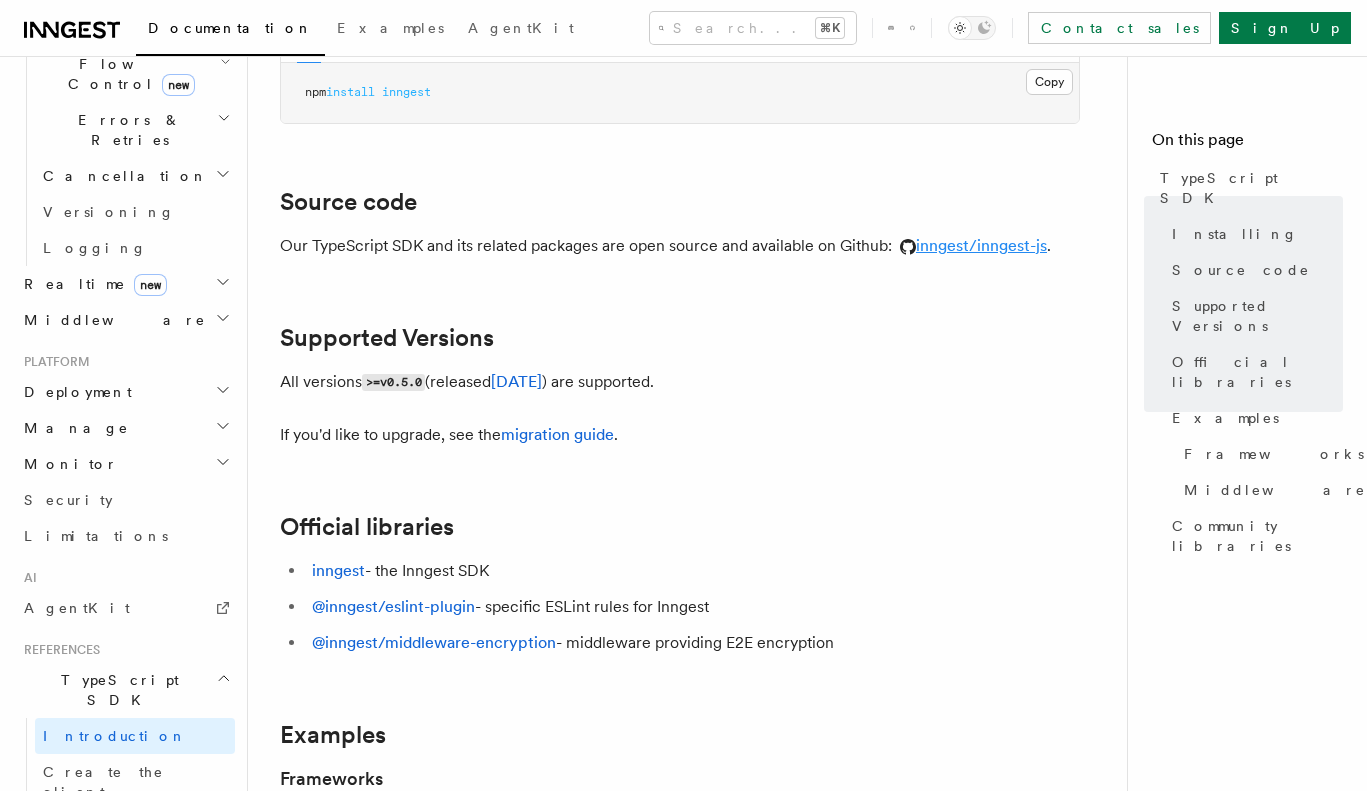 click on "inngest/inngest-js" at bounding box center (969, 245) 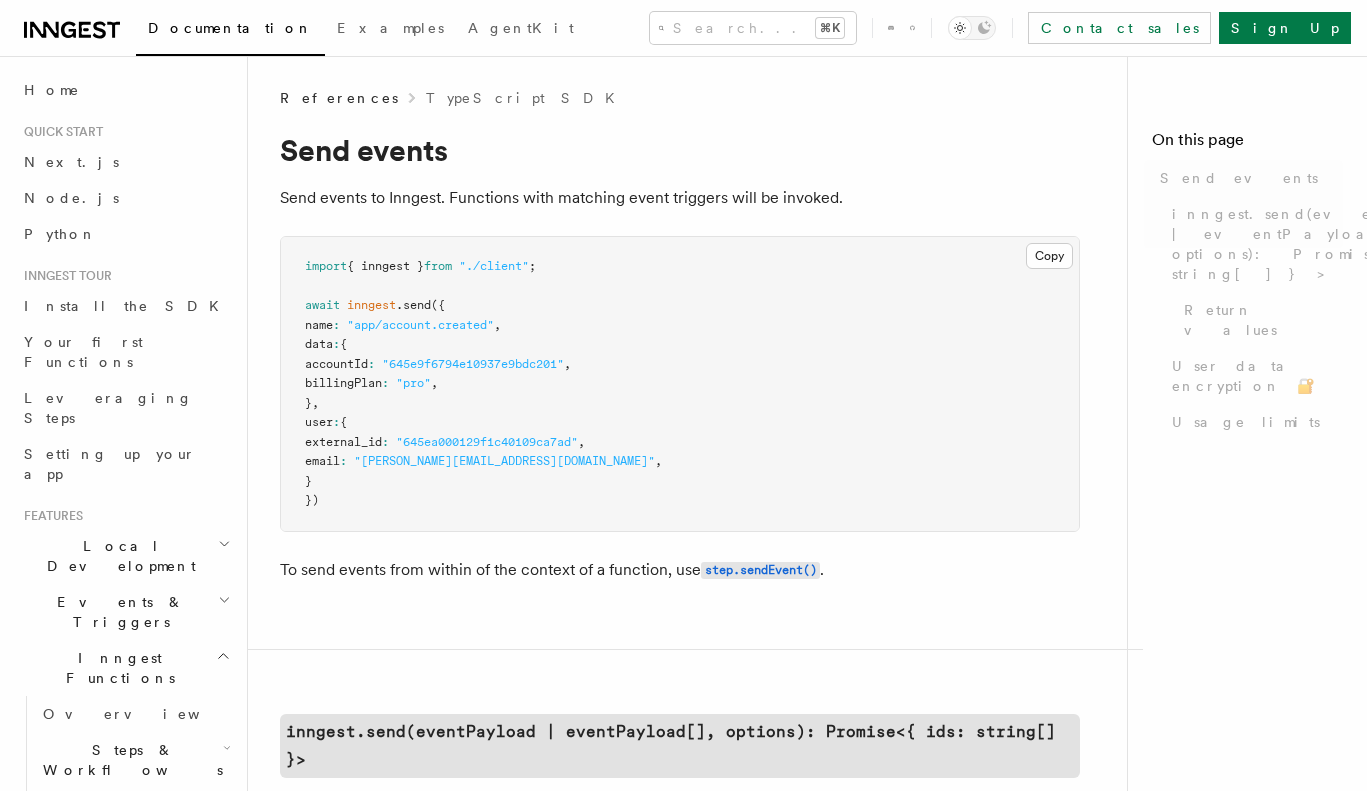 scroll, scrollTop: 0, scrollLeft: 0, axis: both 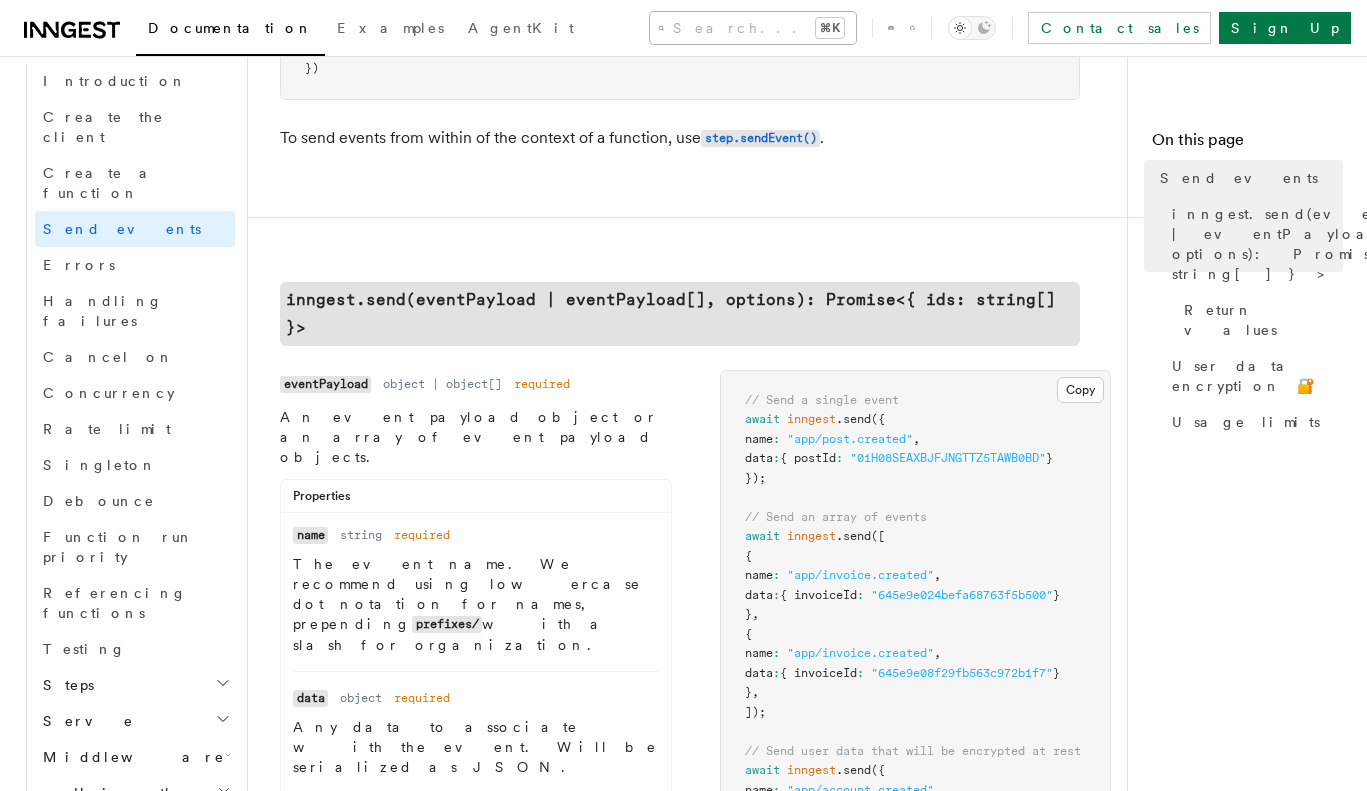 click on "Search... ⌘K" at bounding box center (753, 28) 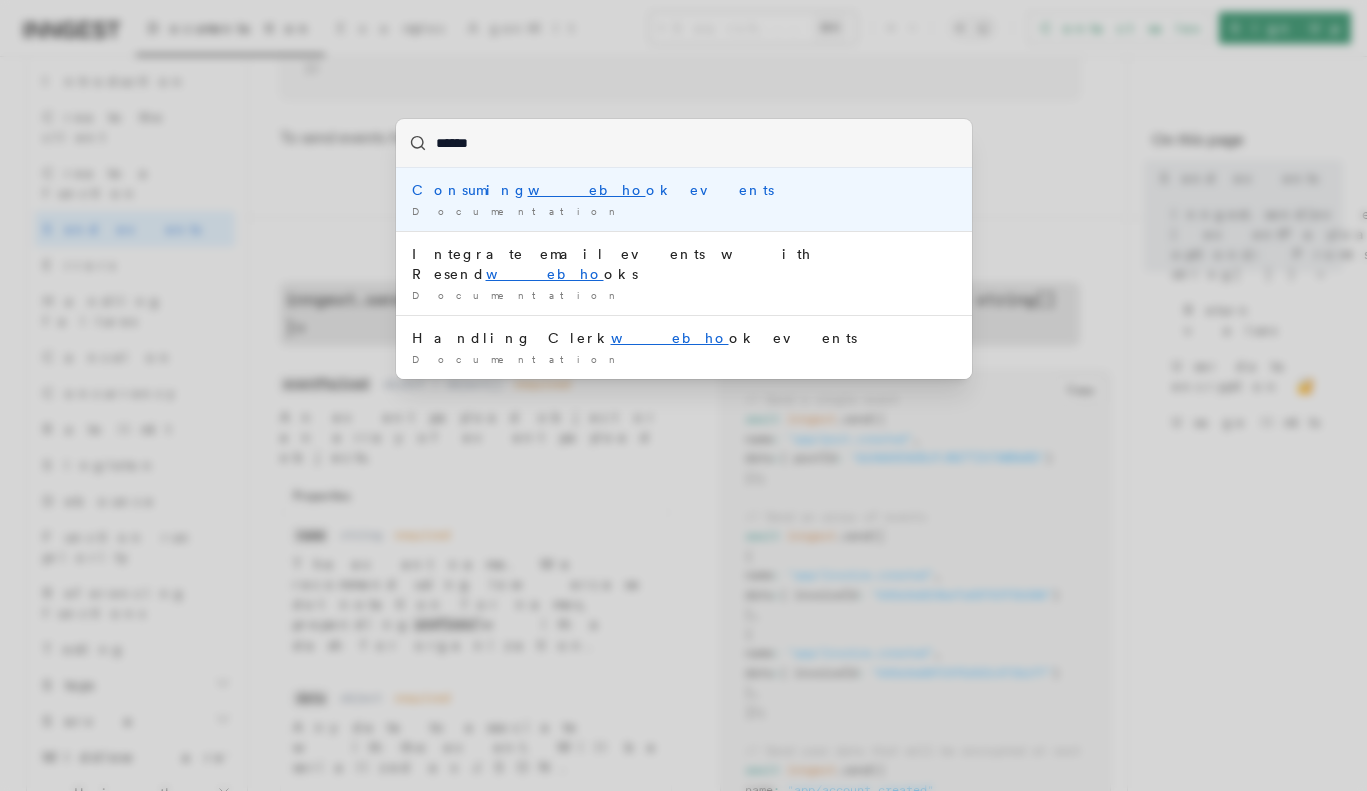type on "*******" 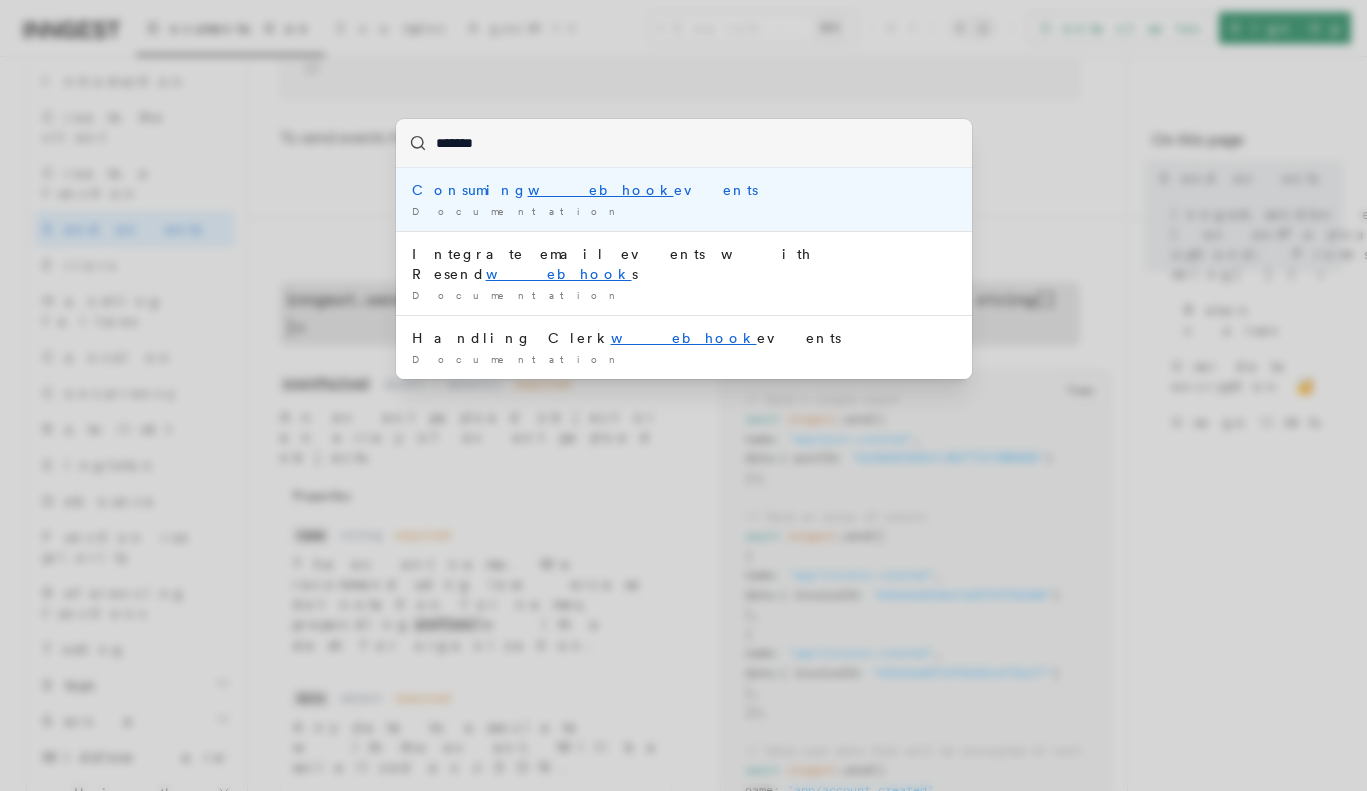 click on "Consuming  webhook  events" at bounding box center [684, 190] 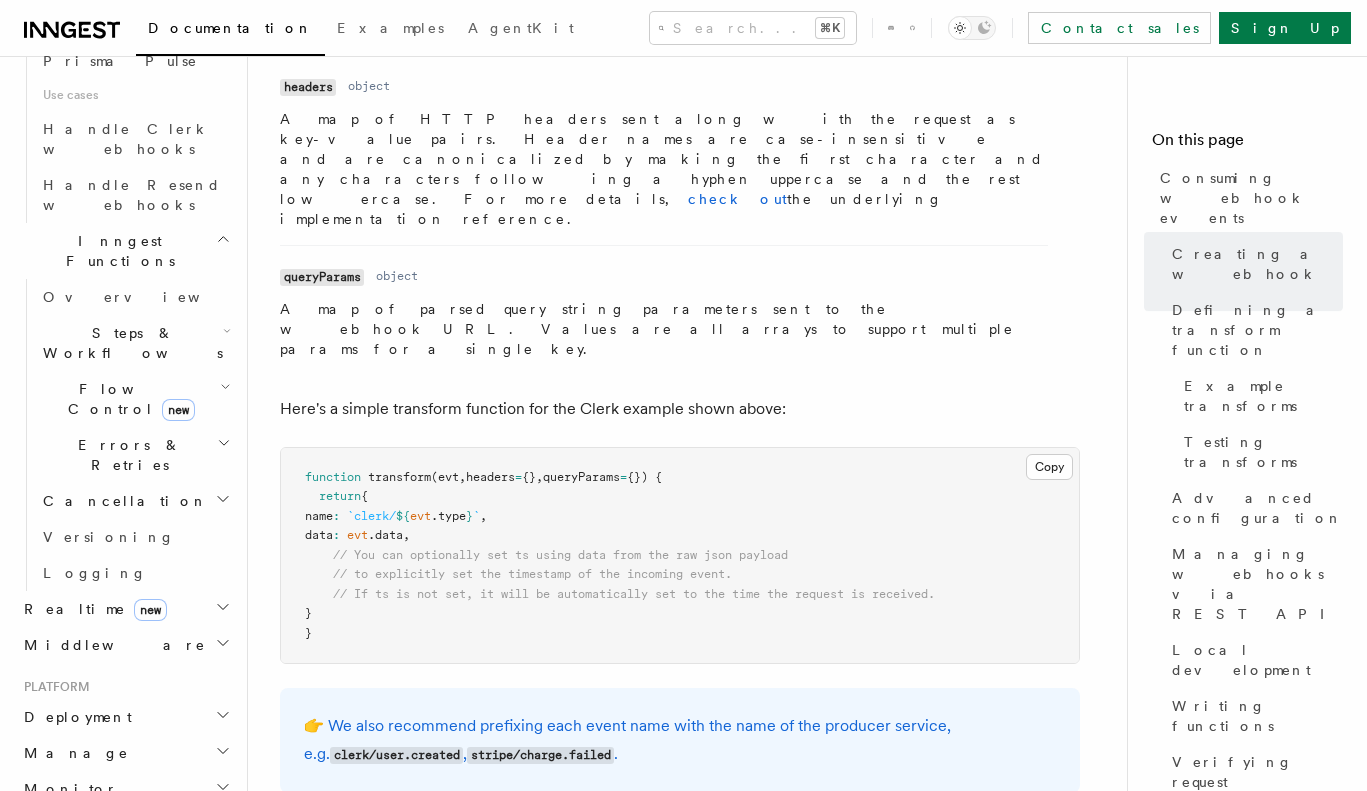 scroll, scrollTop: 2289, scrollLeft: 0, axis: vertical 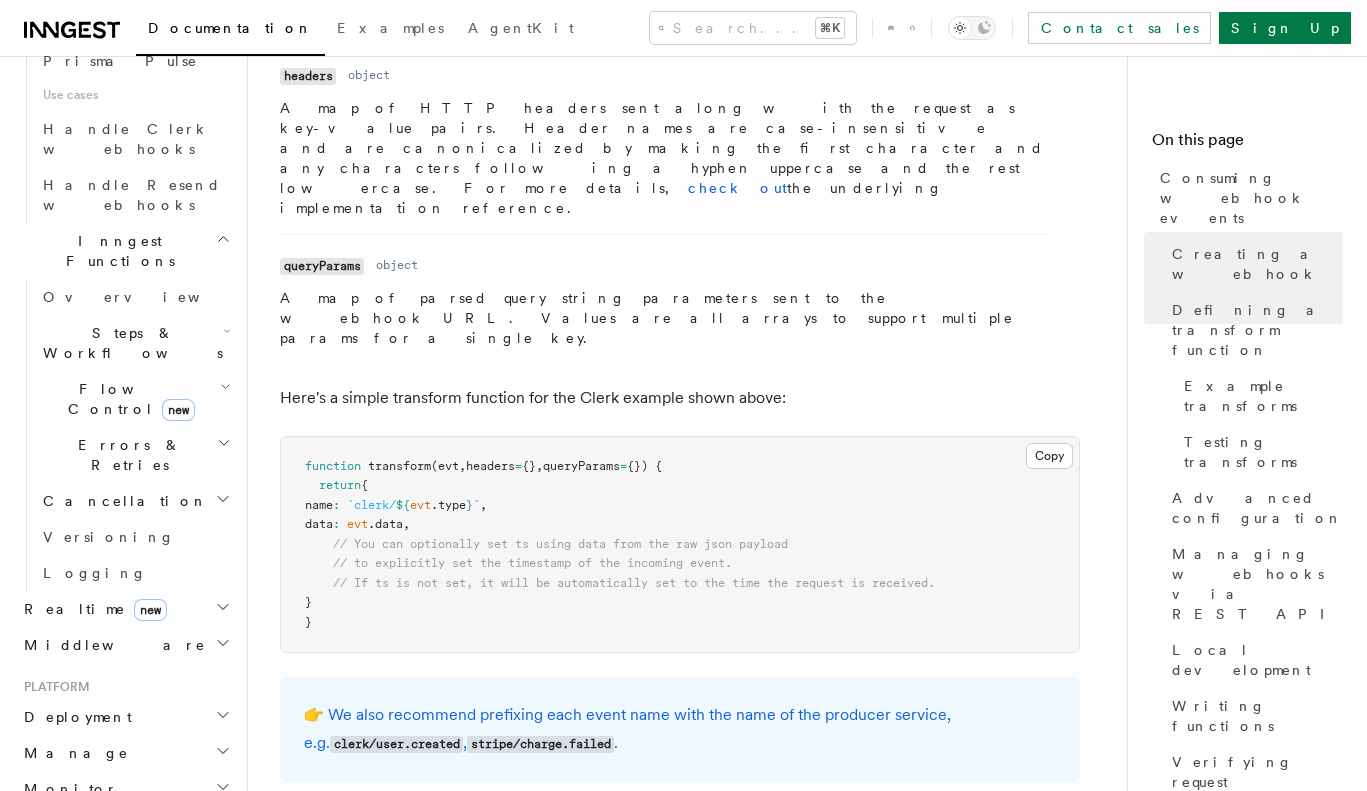 type 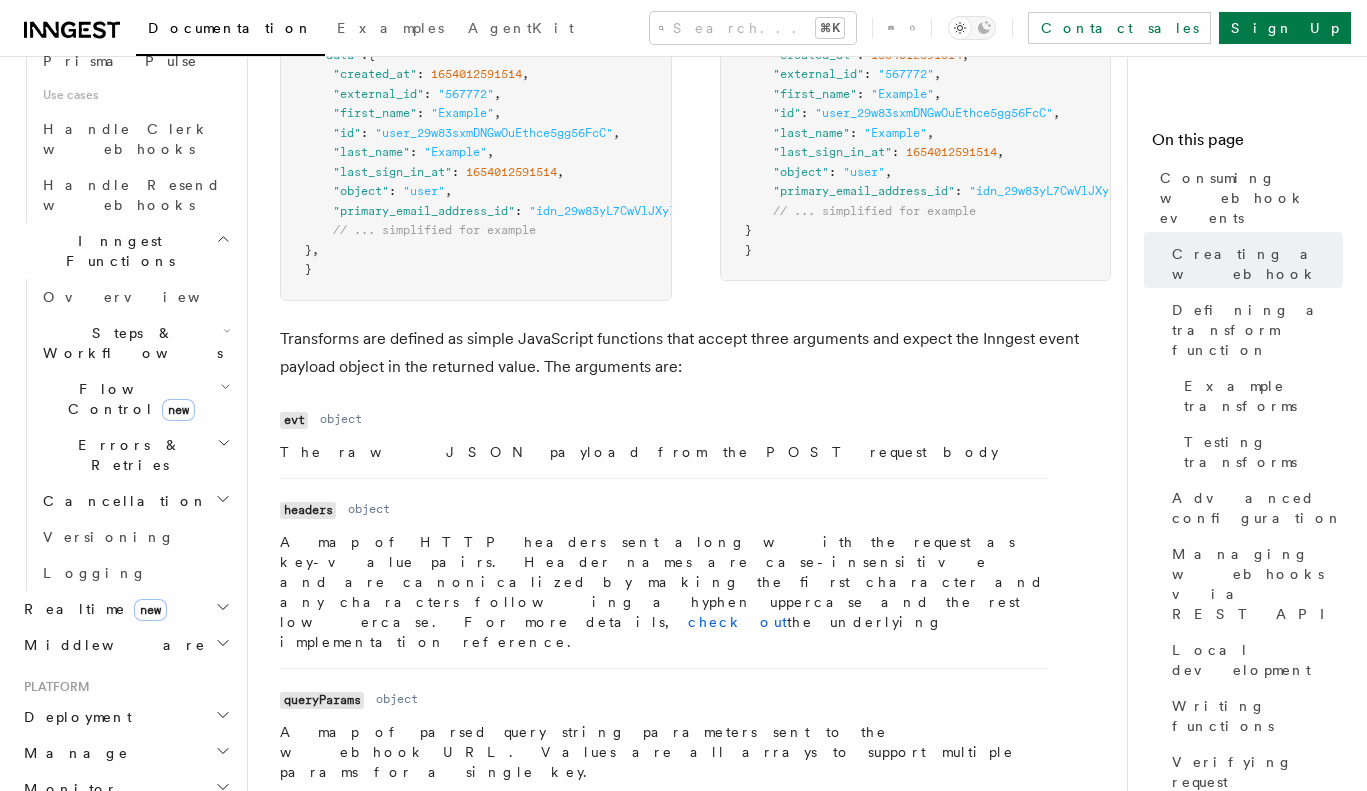 scroll, scrollTop: 1910, scrollLeft: 0, axis: vertical 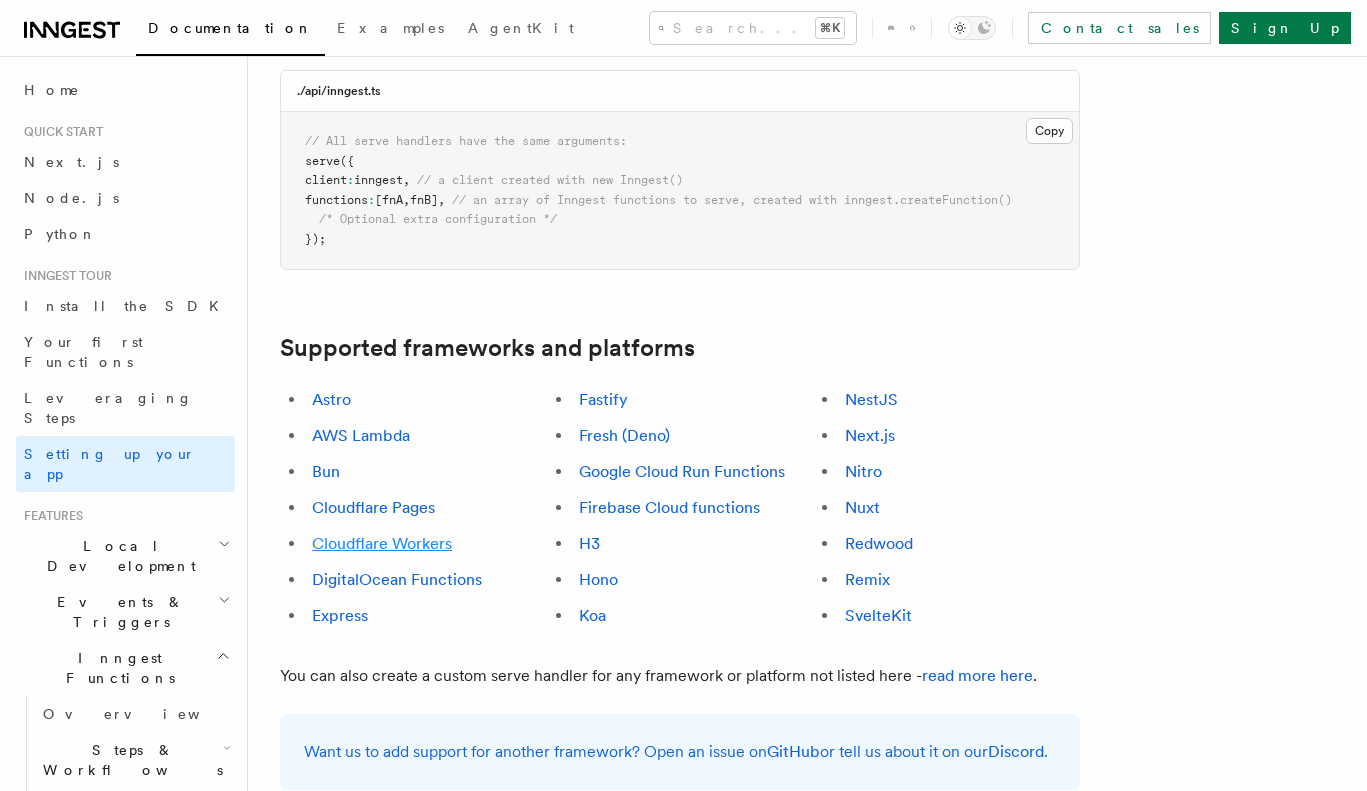 click on "Cloudflare Workers" at bounding box center [382, 543] 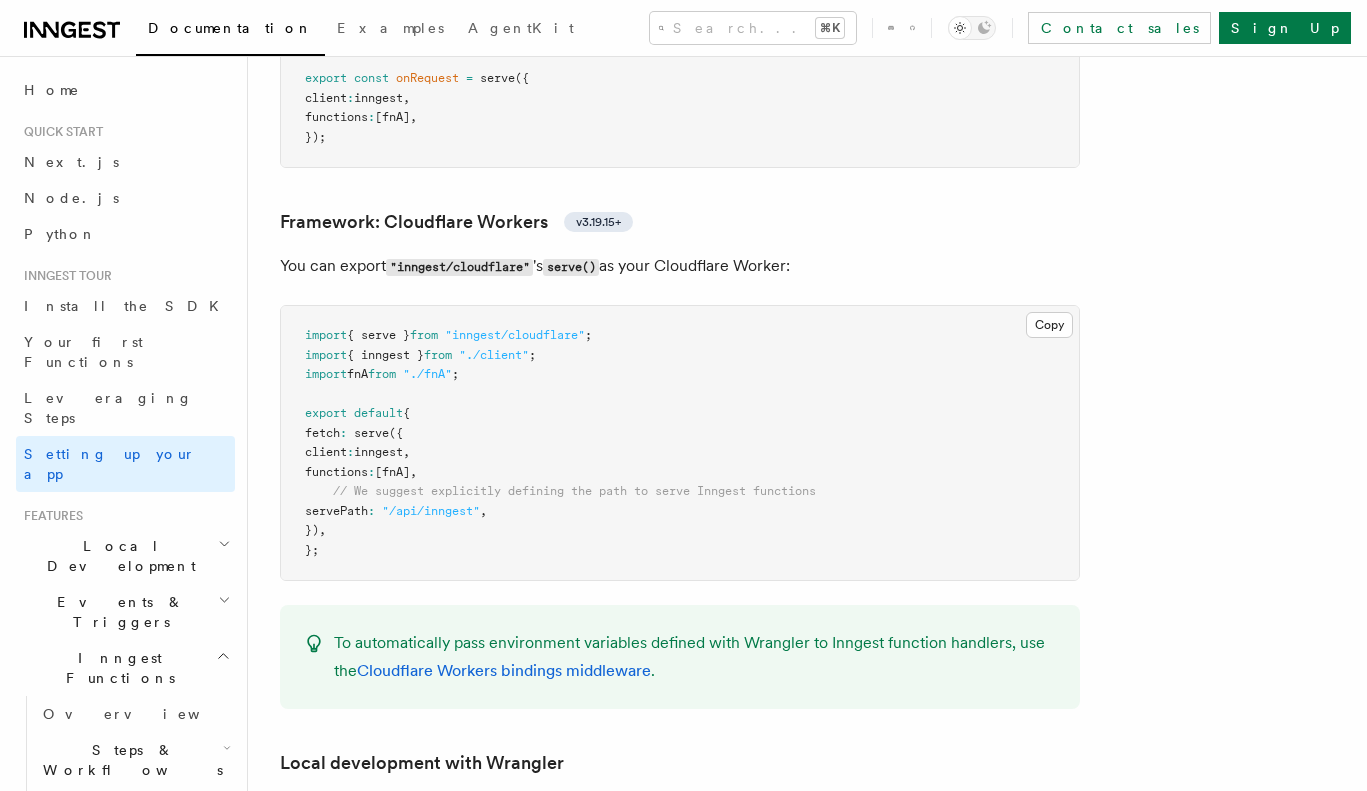 scroll, scrollTop: 3435, scrollLeft: 0, axis: vertical 